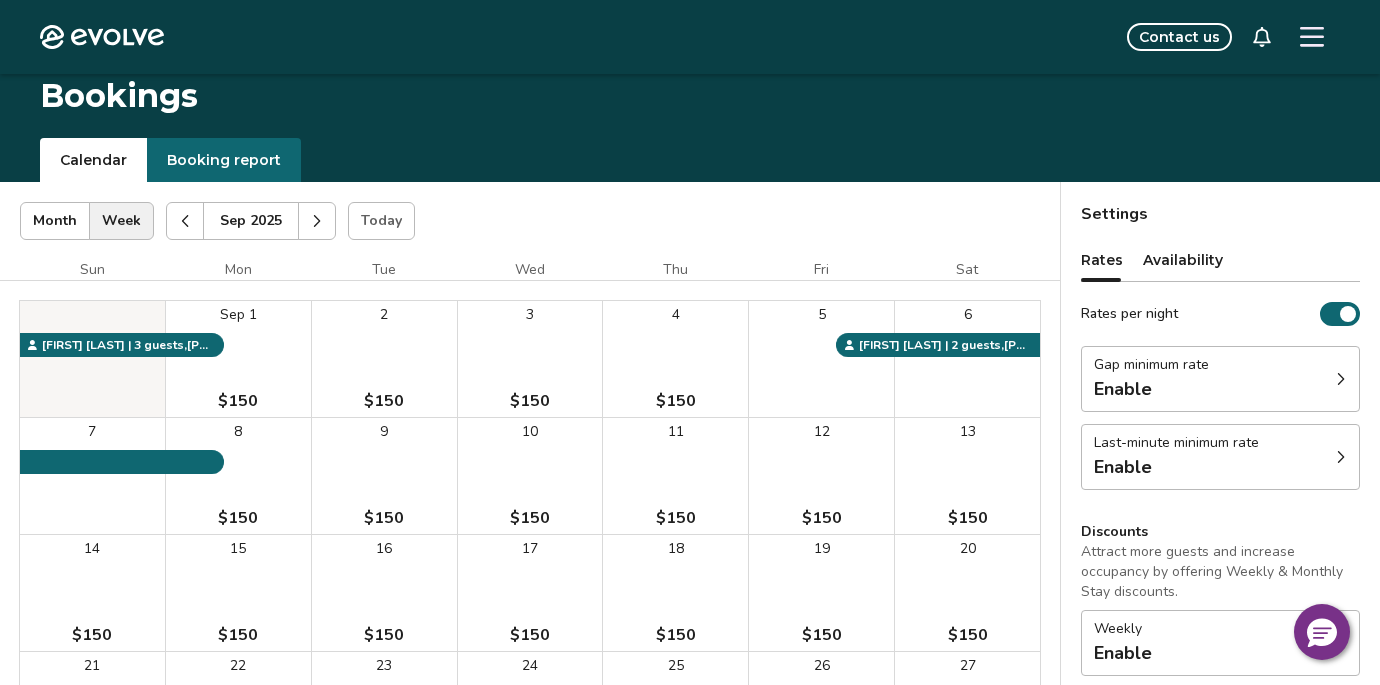 scroll, scrollTop: 165, scrollLeft: 0, axis: vertical 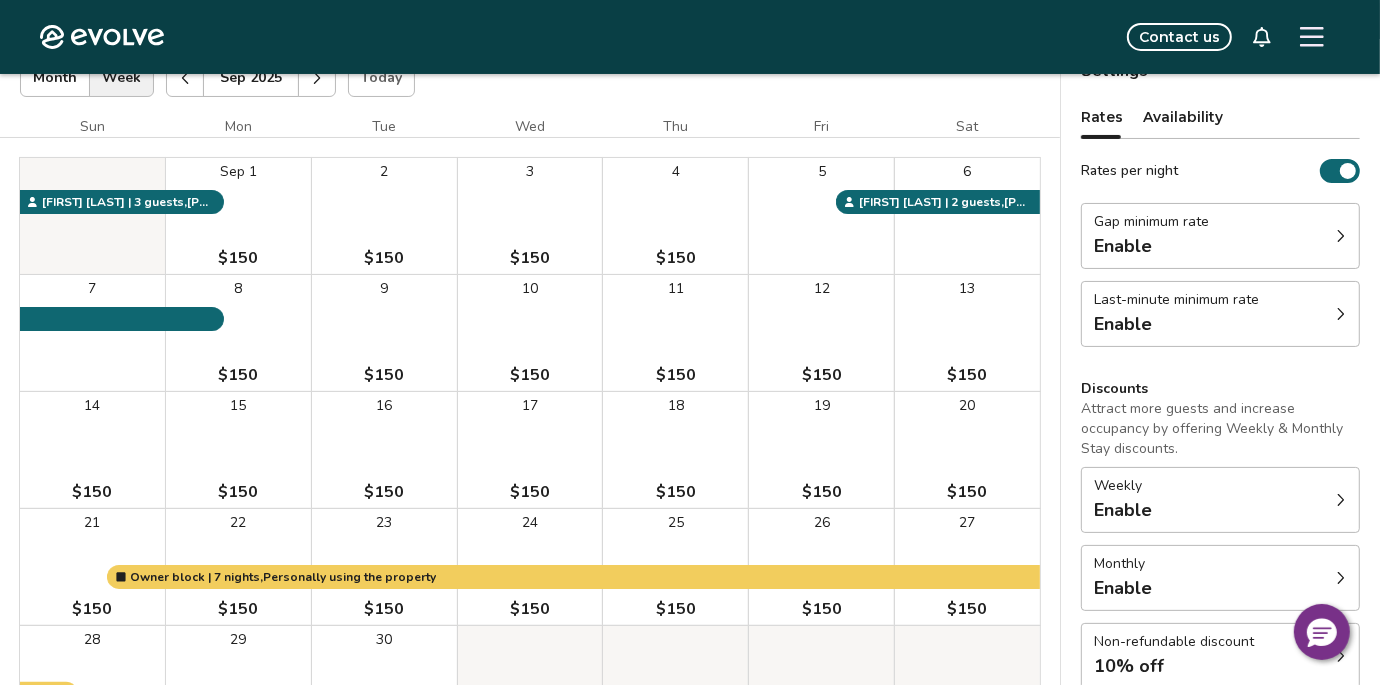 drag, startPoint x: 412, startPoint y: 418, endPoint x: 425, endPoint y: 420, distance: 13.152946 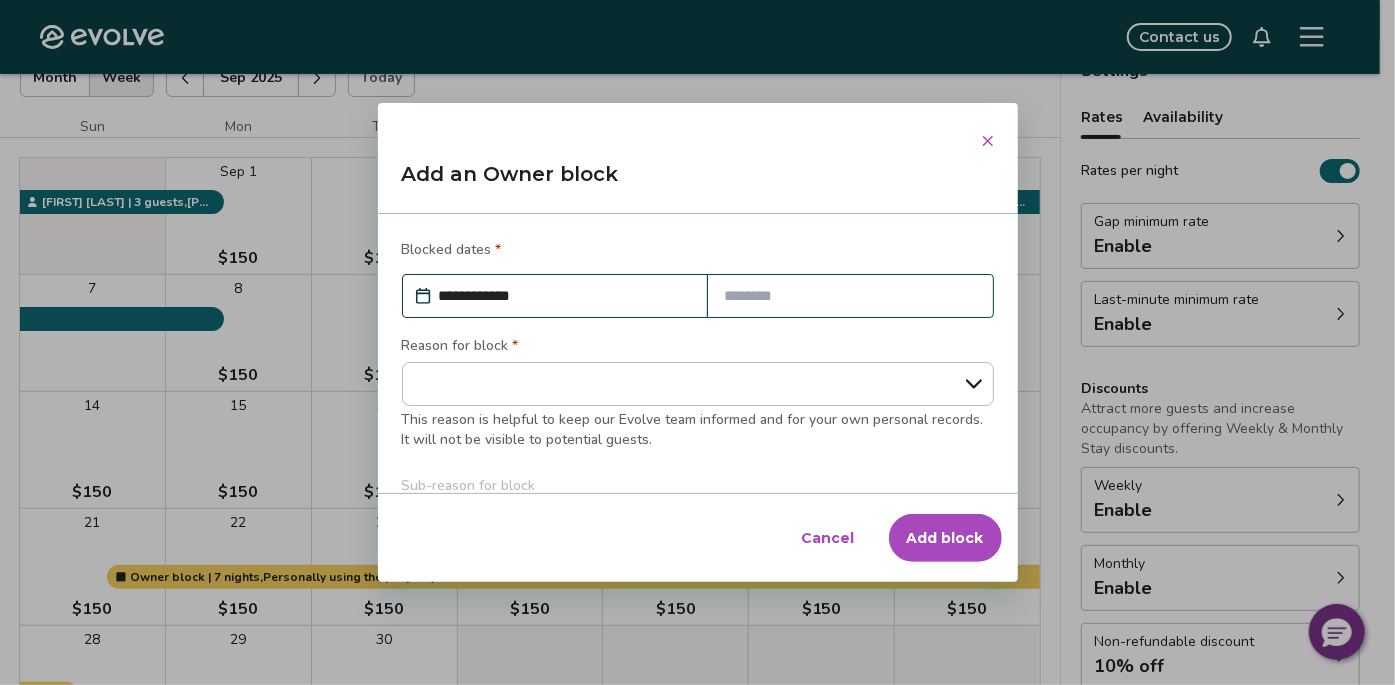 click at bounding box center [850, 296] 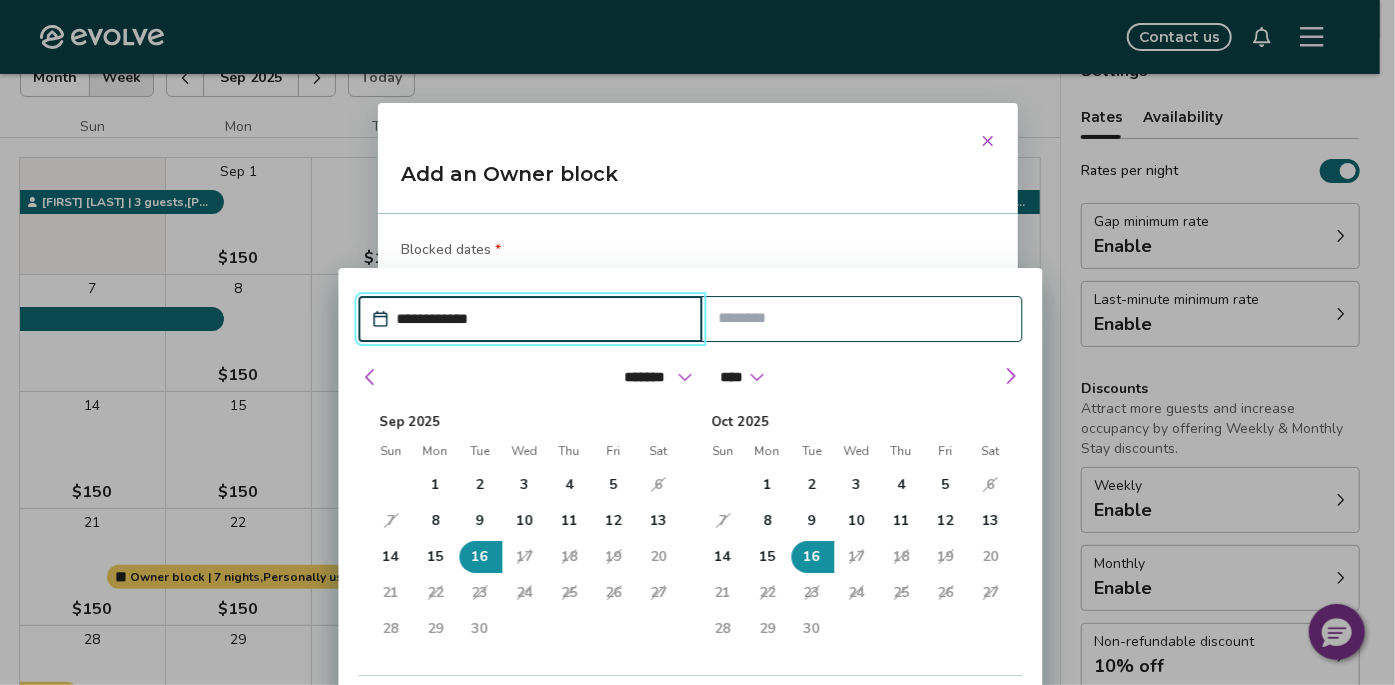 click on "20" at bounding box center [658, 557] 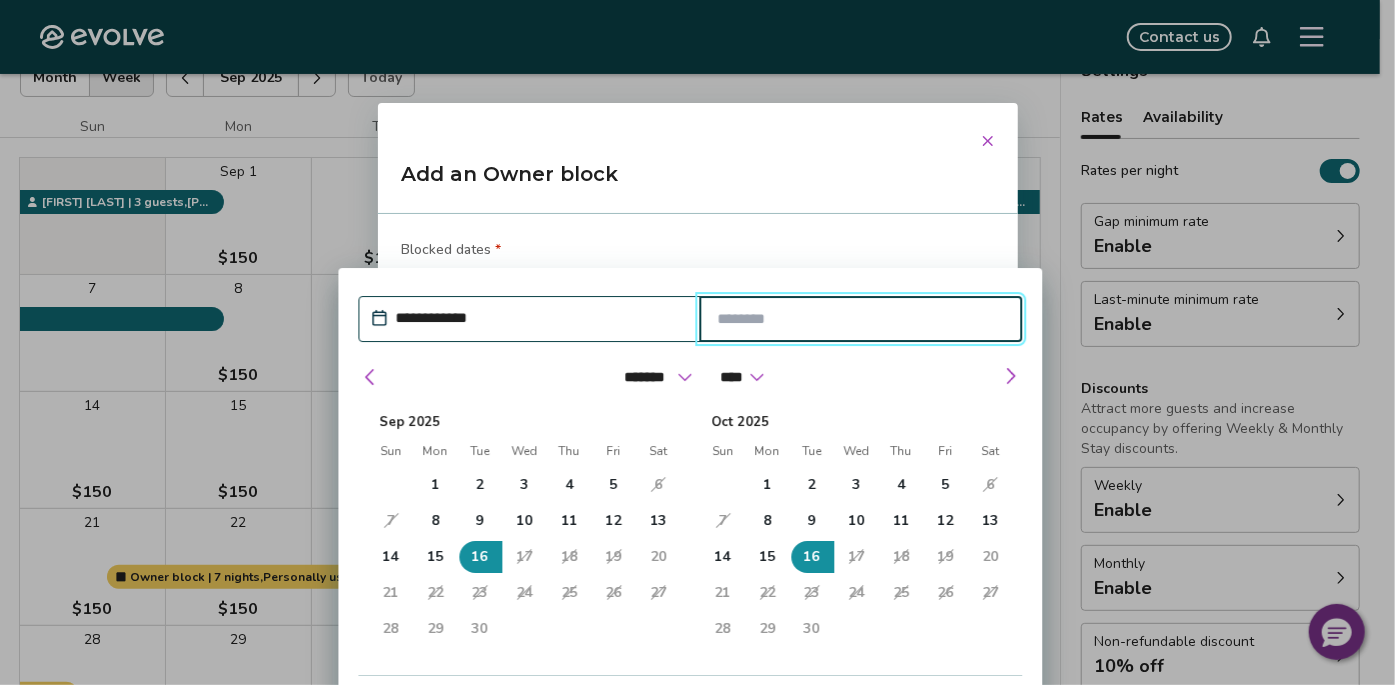 click at bounding box center [860, 319] 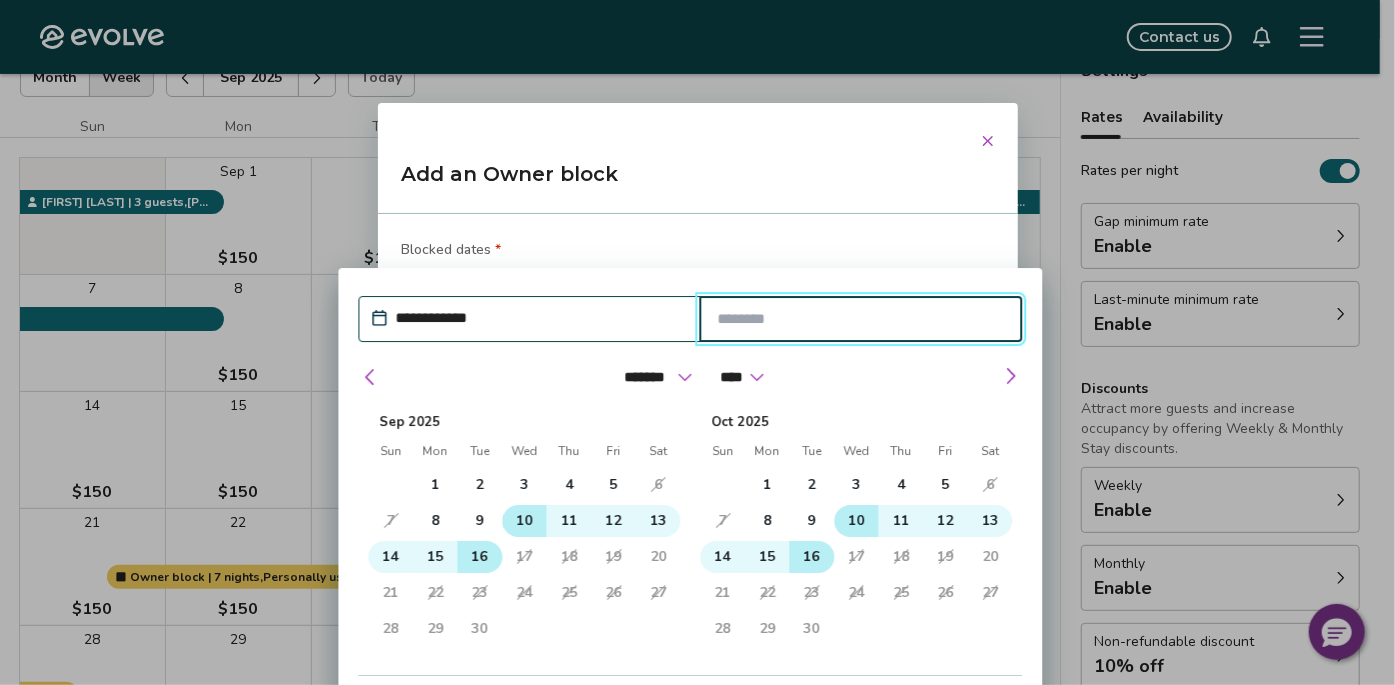 click on "10" at bounding box center [524, 521] 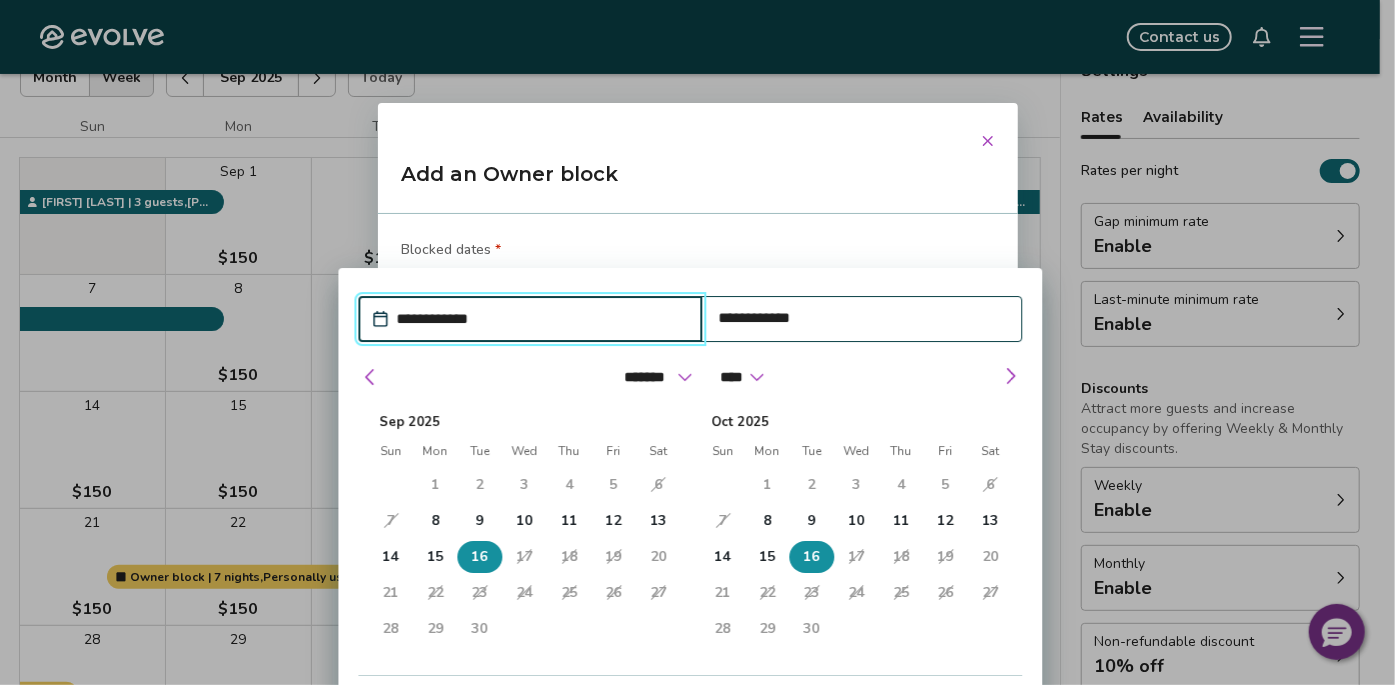 click on "16" at bounding box center [479, 557] 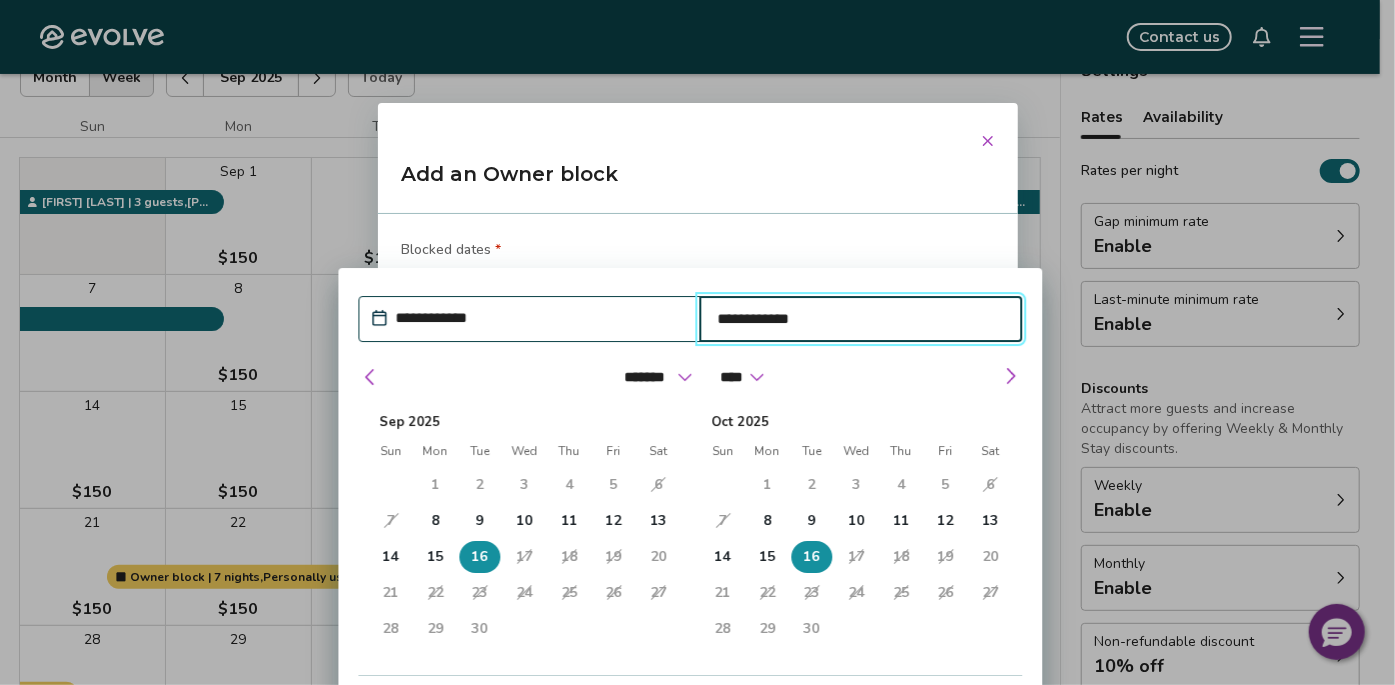 click on "**********" at bounding box center [860, 319] 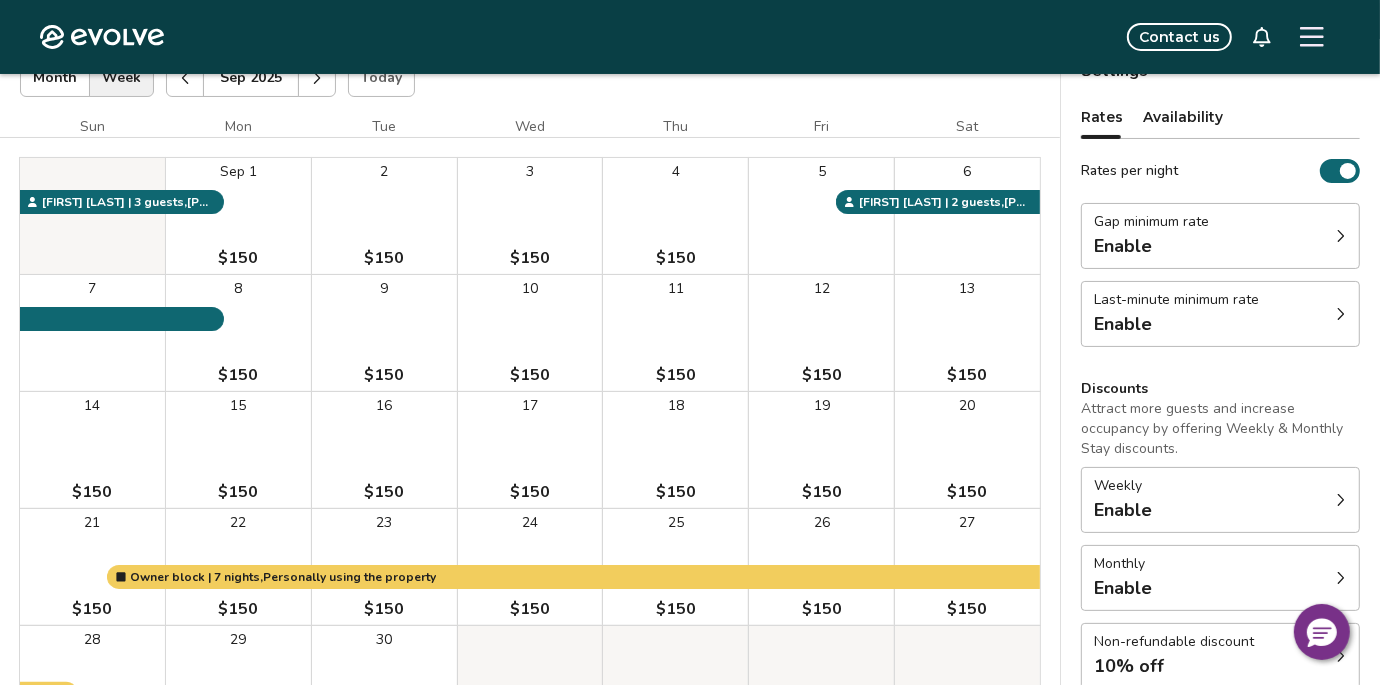 click on "16 $150" at bounding box center (384, 450) 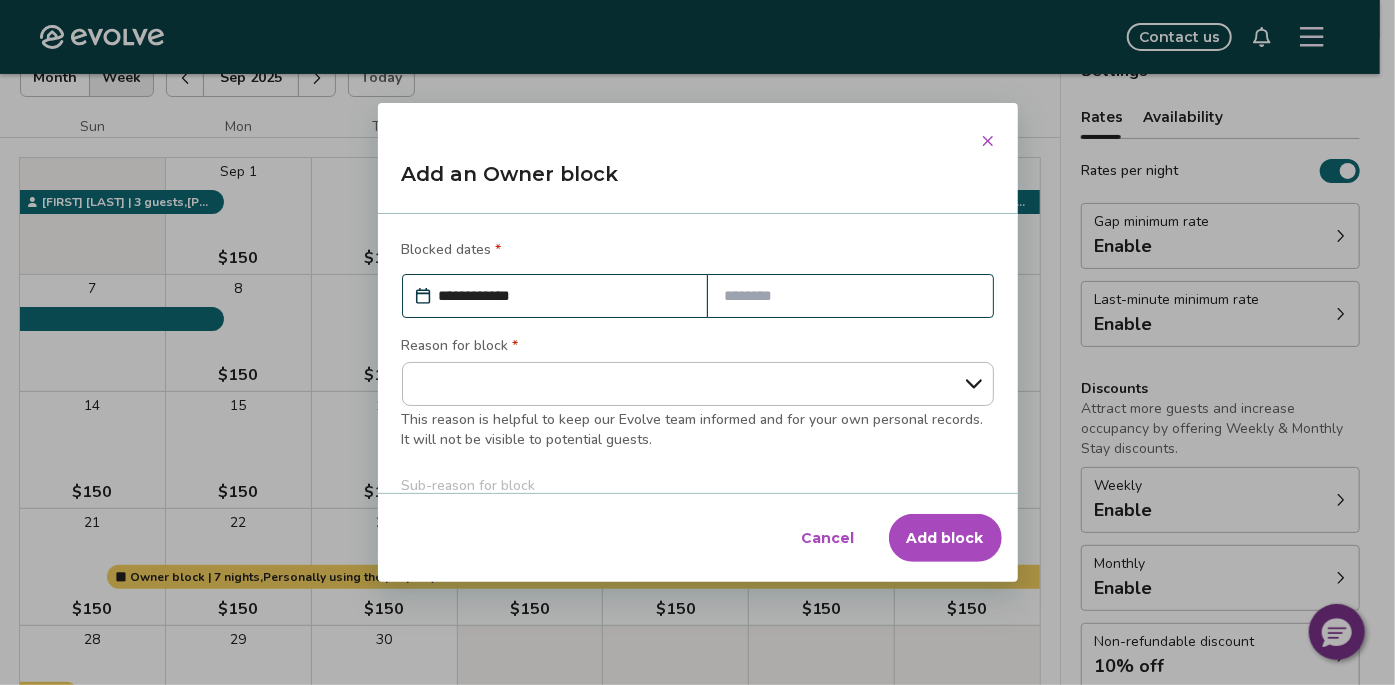 click on "**********" at bounding box center [698, 384] 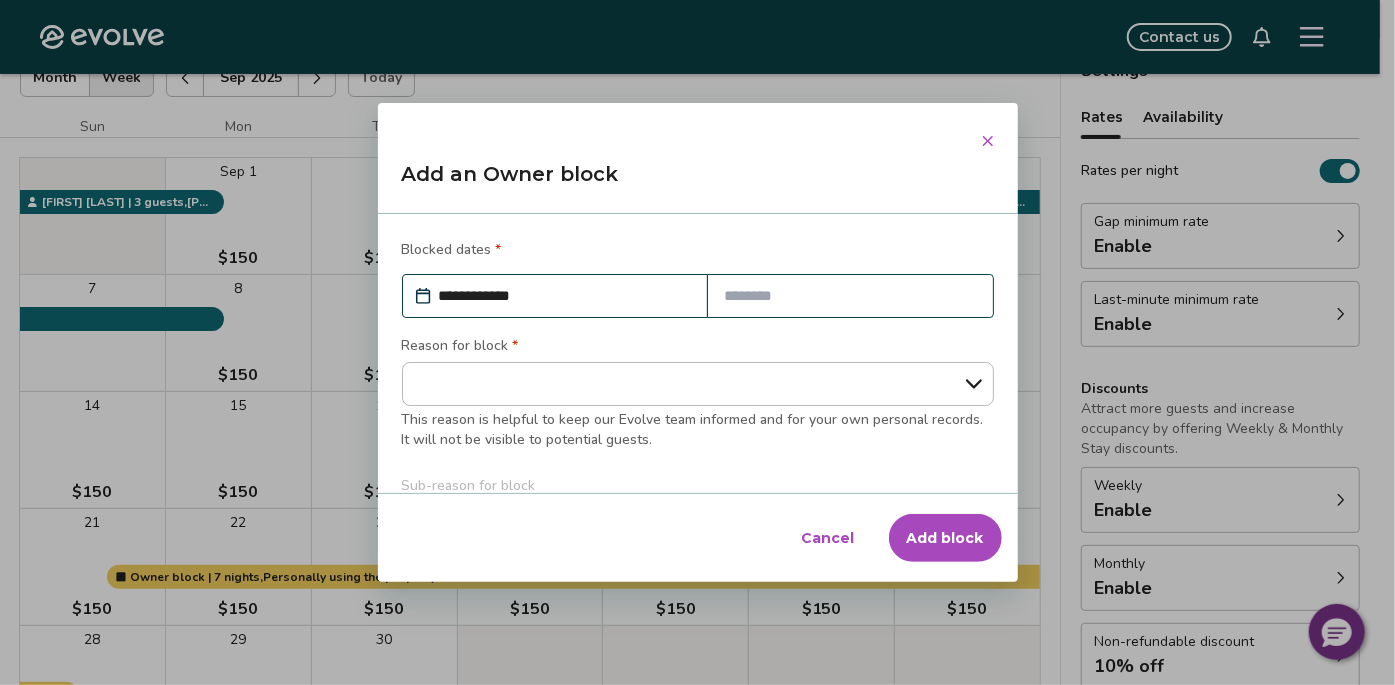 select on "**********" 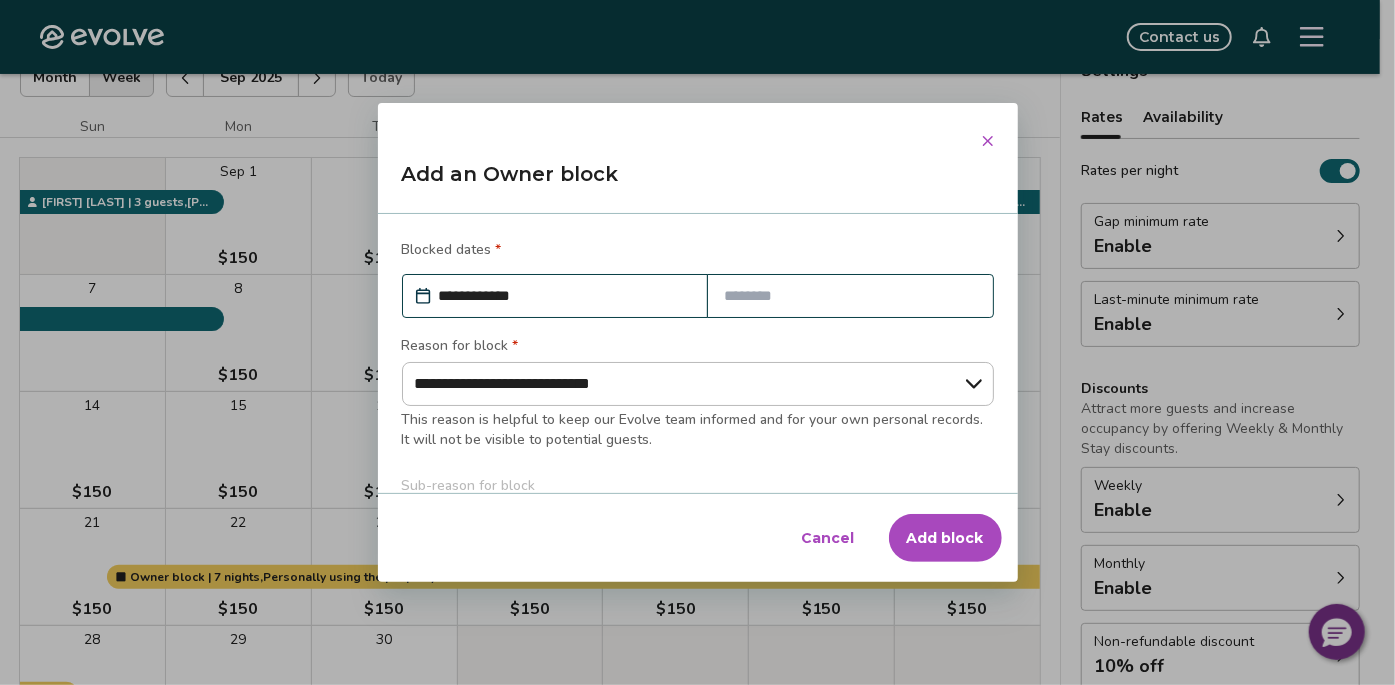 click on "**********" at bounding box center [698, 384] 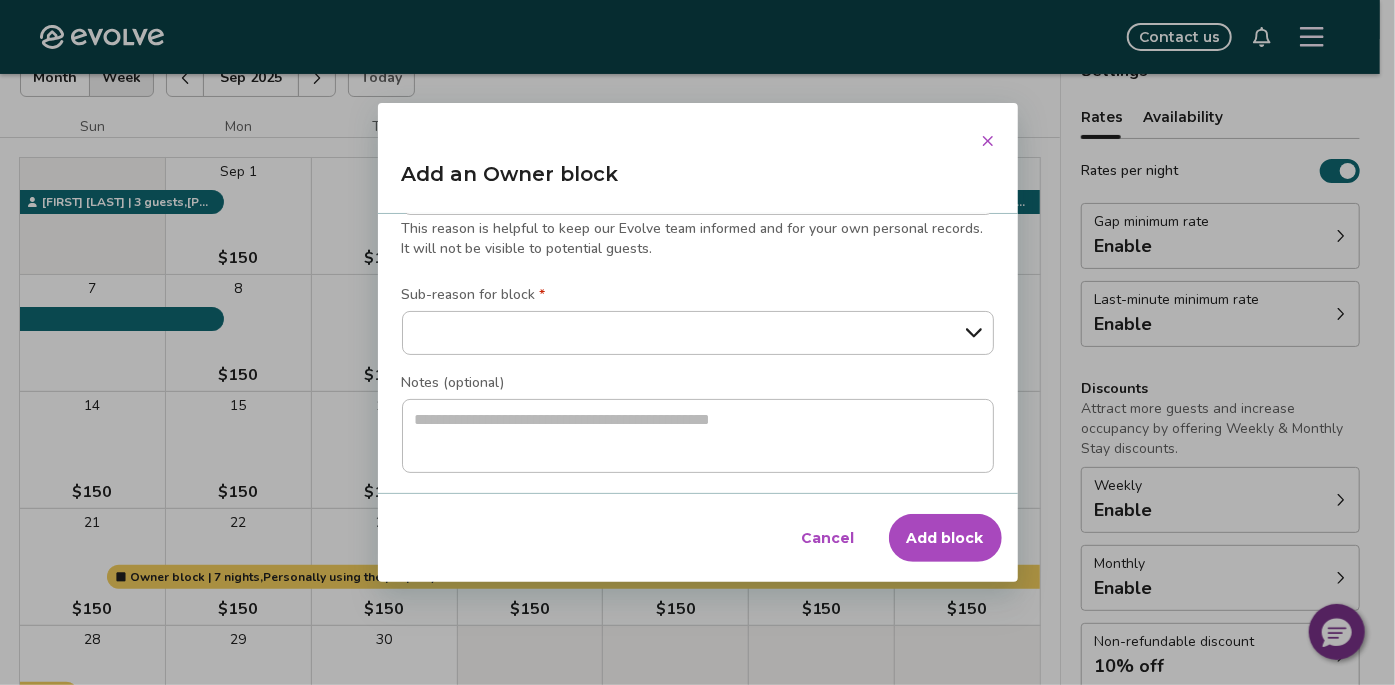 scroll, scrollTop: 193, scrollLeft: 0, axis: vertical 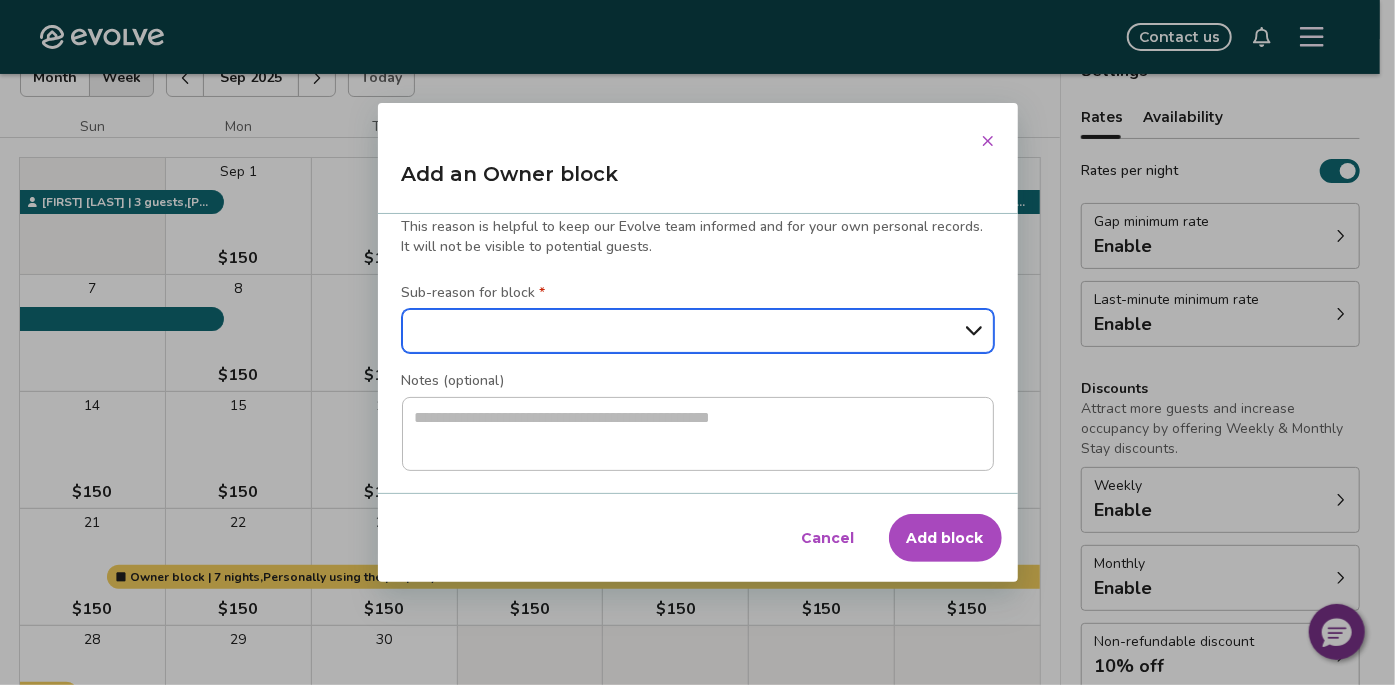 click on "**********" at bounding box center [698, 331] 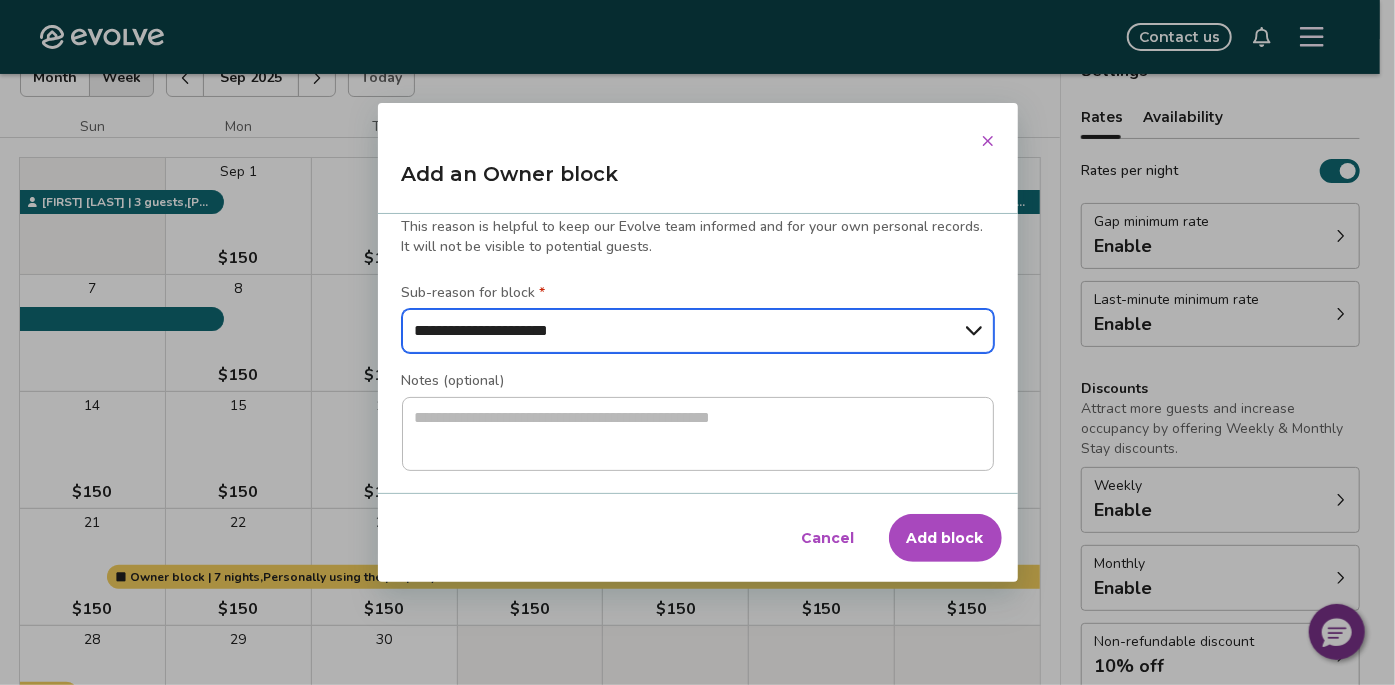 click on "**********" at bounding box center [698, 331] 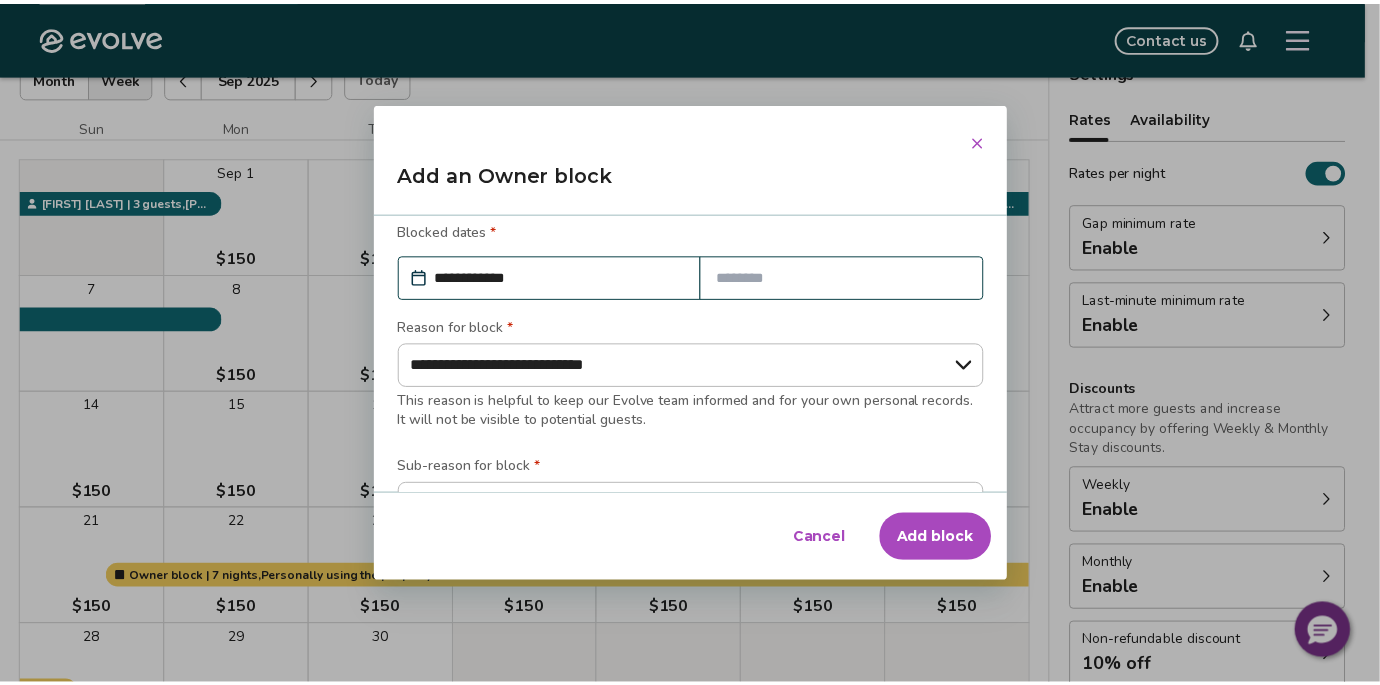 scroll, scrollTop: 0, scrollLeft: 0, axis: both 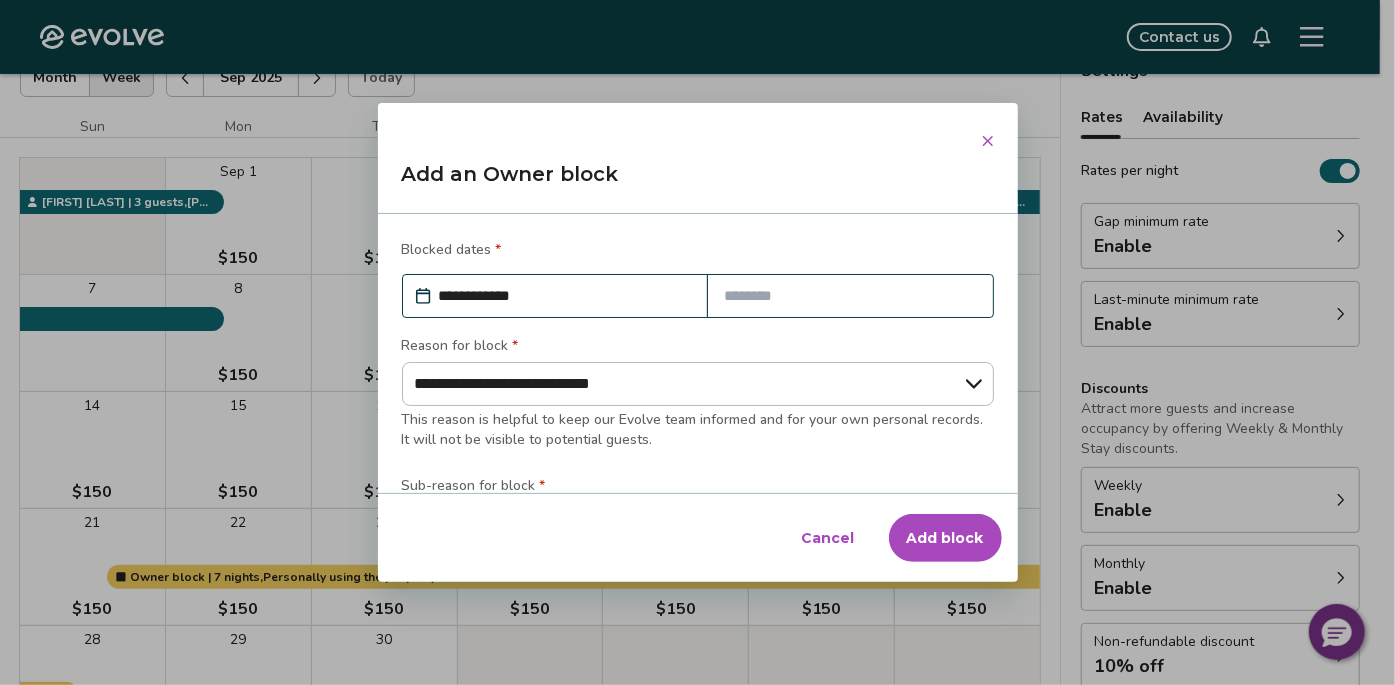 click at bounding box center (850, 296) 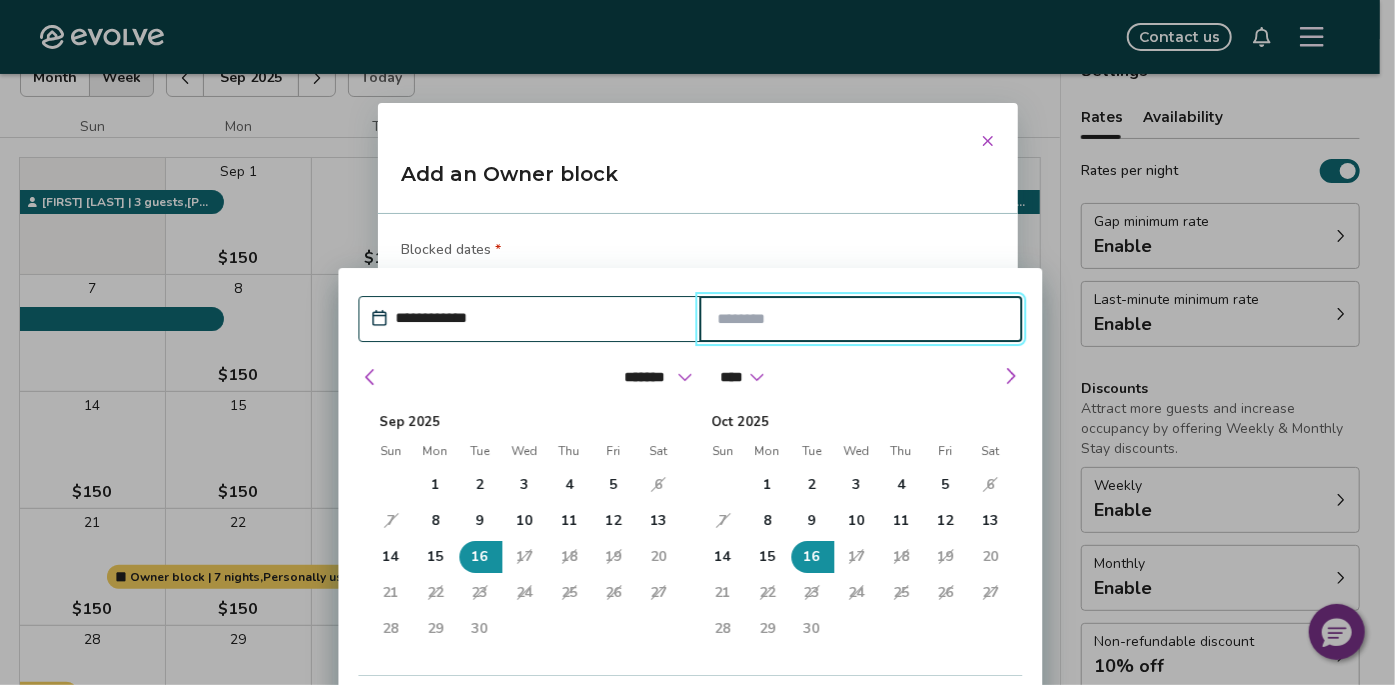 click at bounding box center [860, 319] 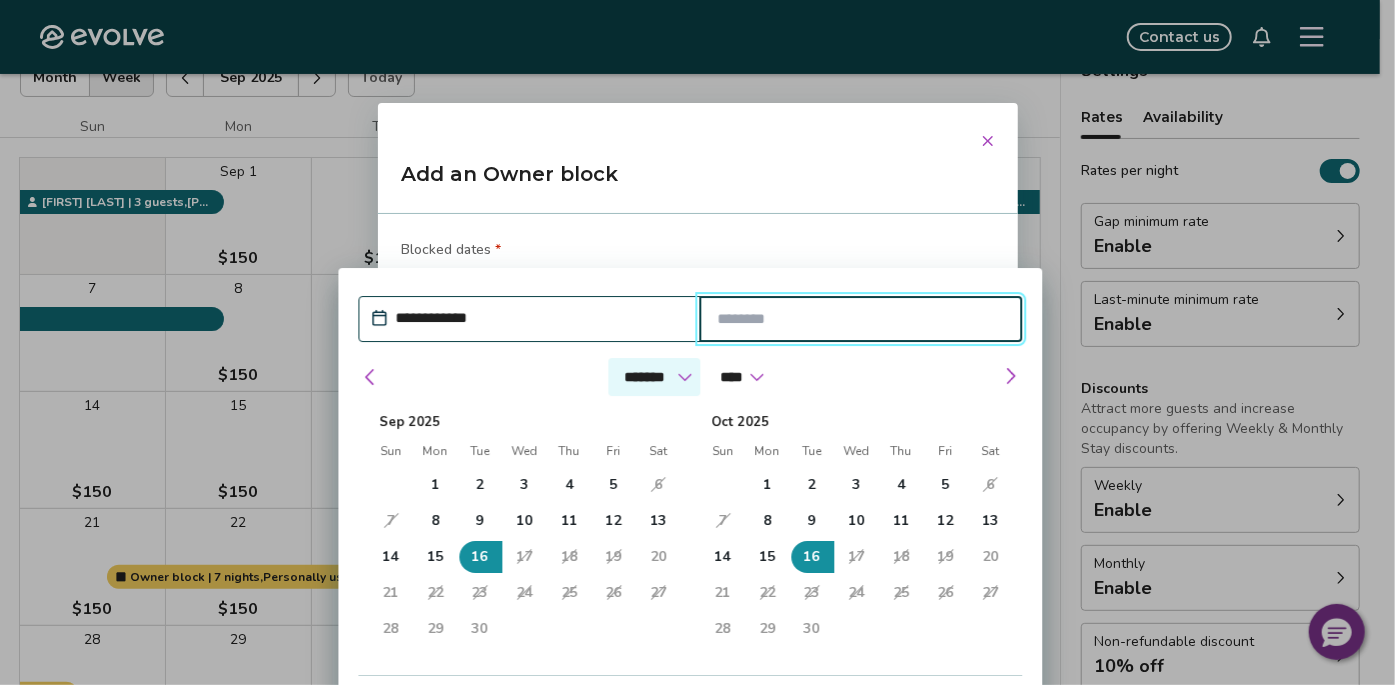 click on "******* ******** ***** ***** *** **** **** ****** ********* ******* ******** ********" at bounding box center (654, 377) 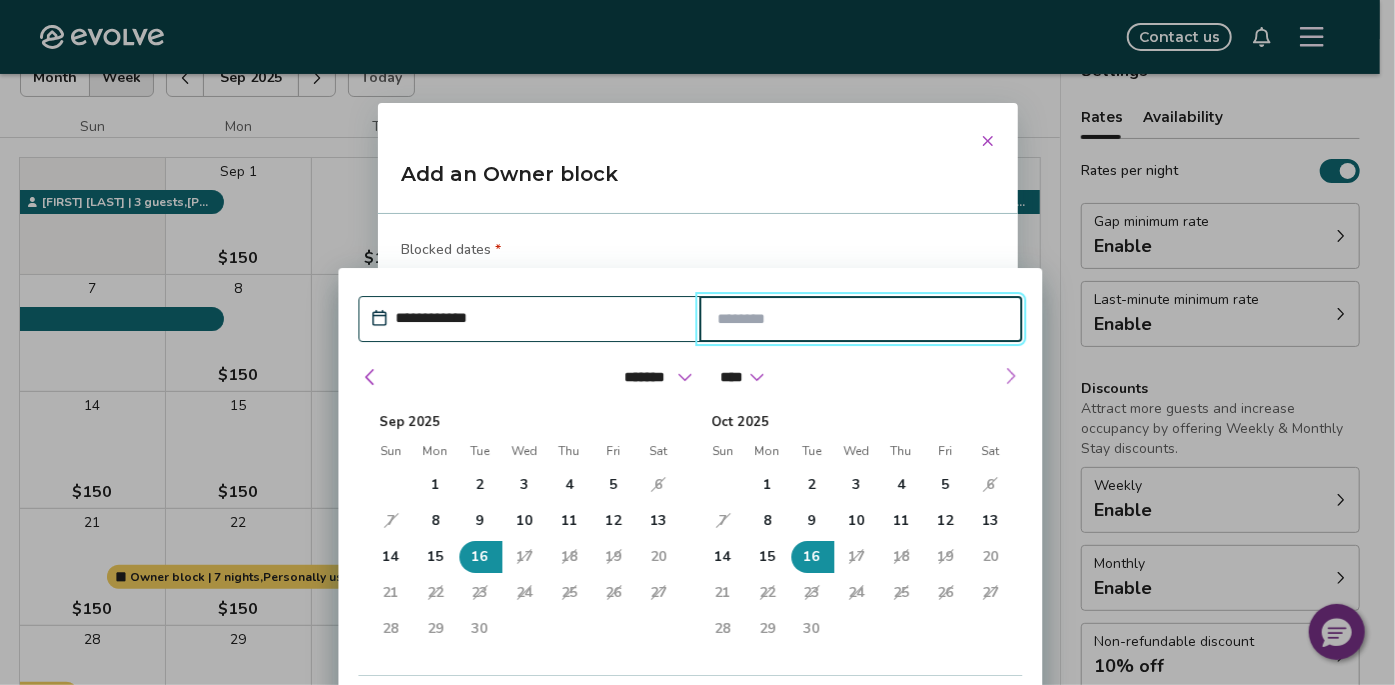 click at bounding box center [1010, 376] 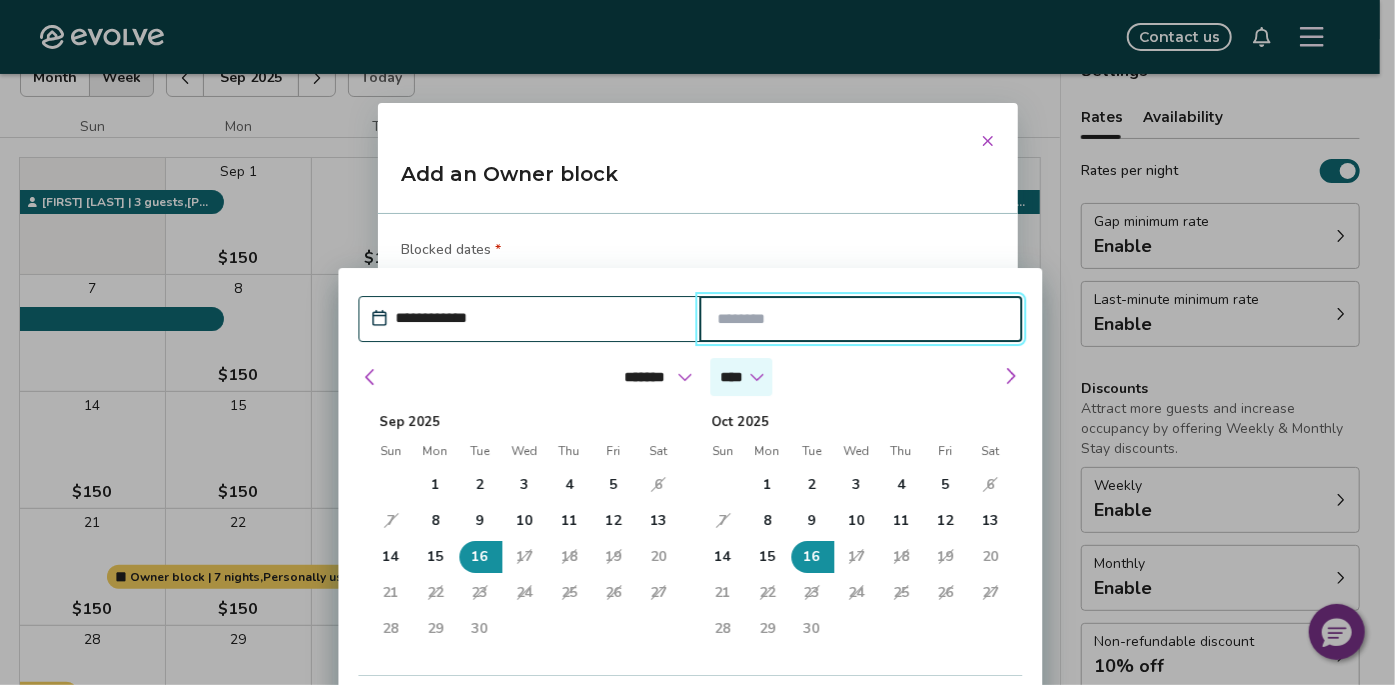 click on "****" at bounding box center (741, 377) 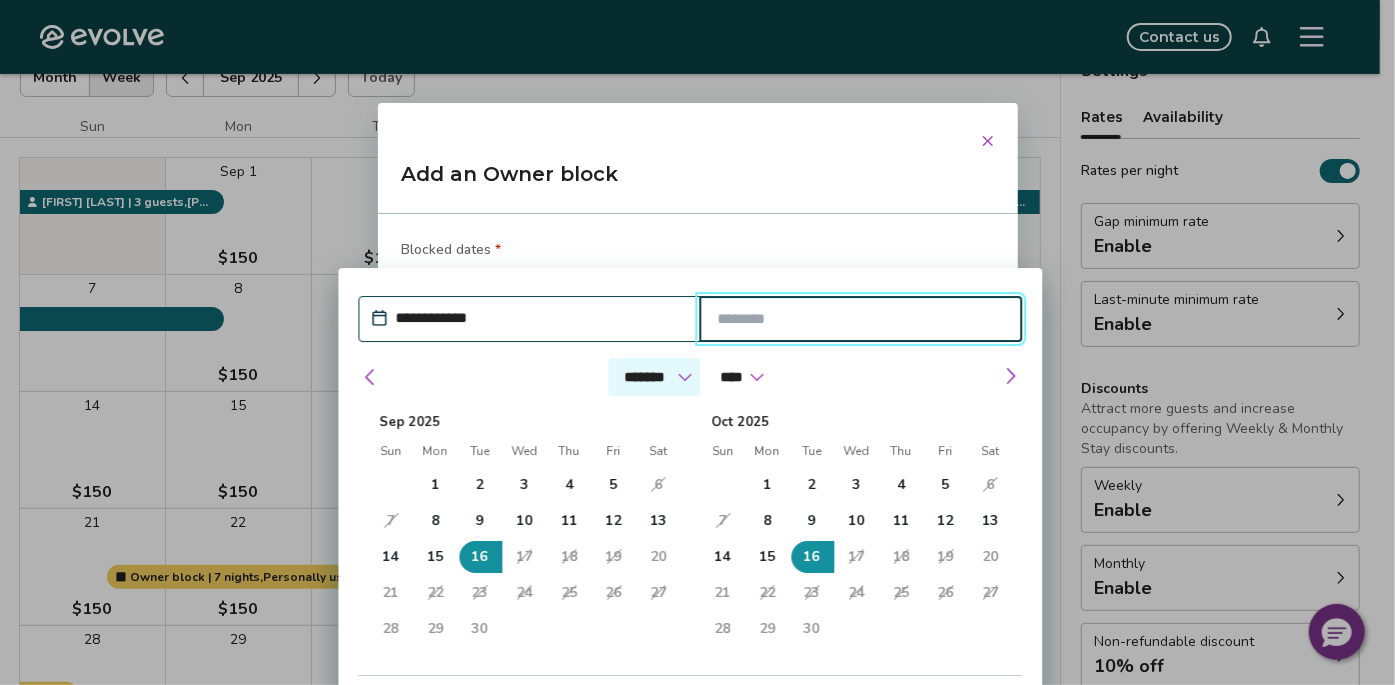 click on "******* ******** ***** ***** *** **** **** ****** ********* ******* ******** ********" at bounding box center (654, 377) 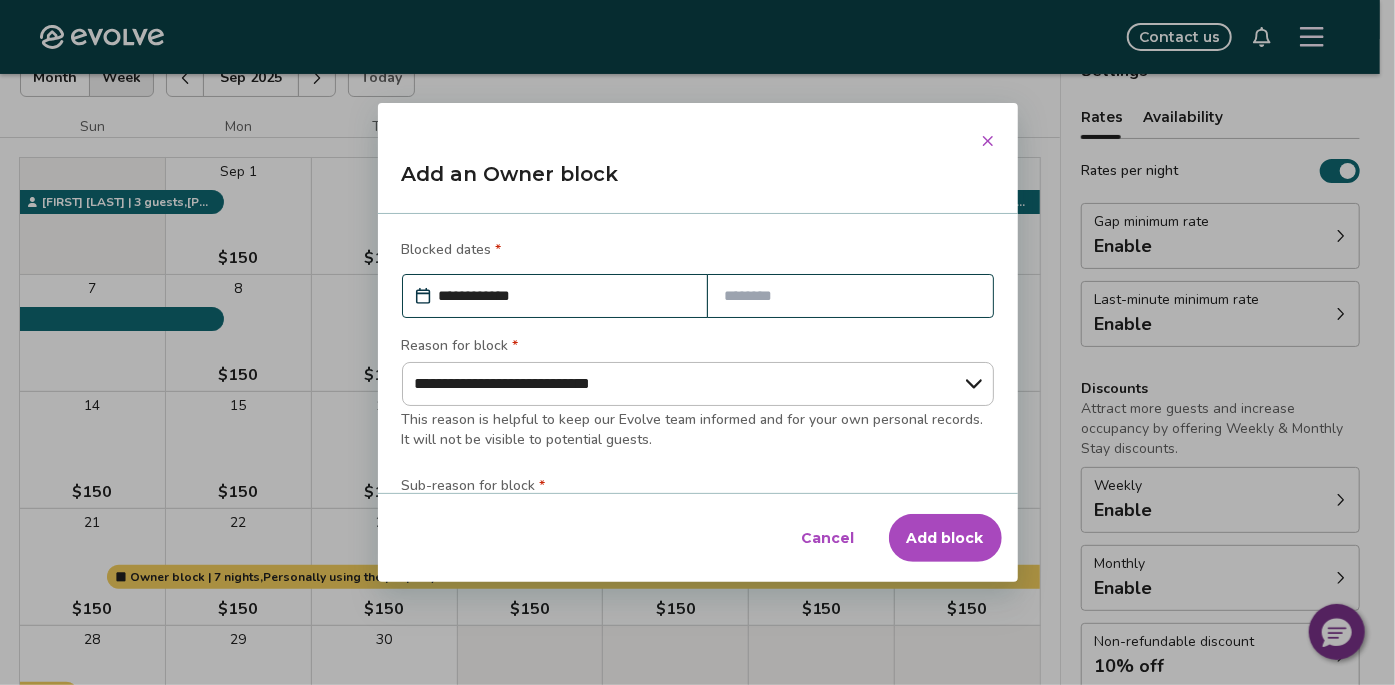 click 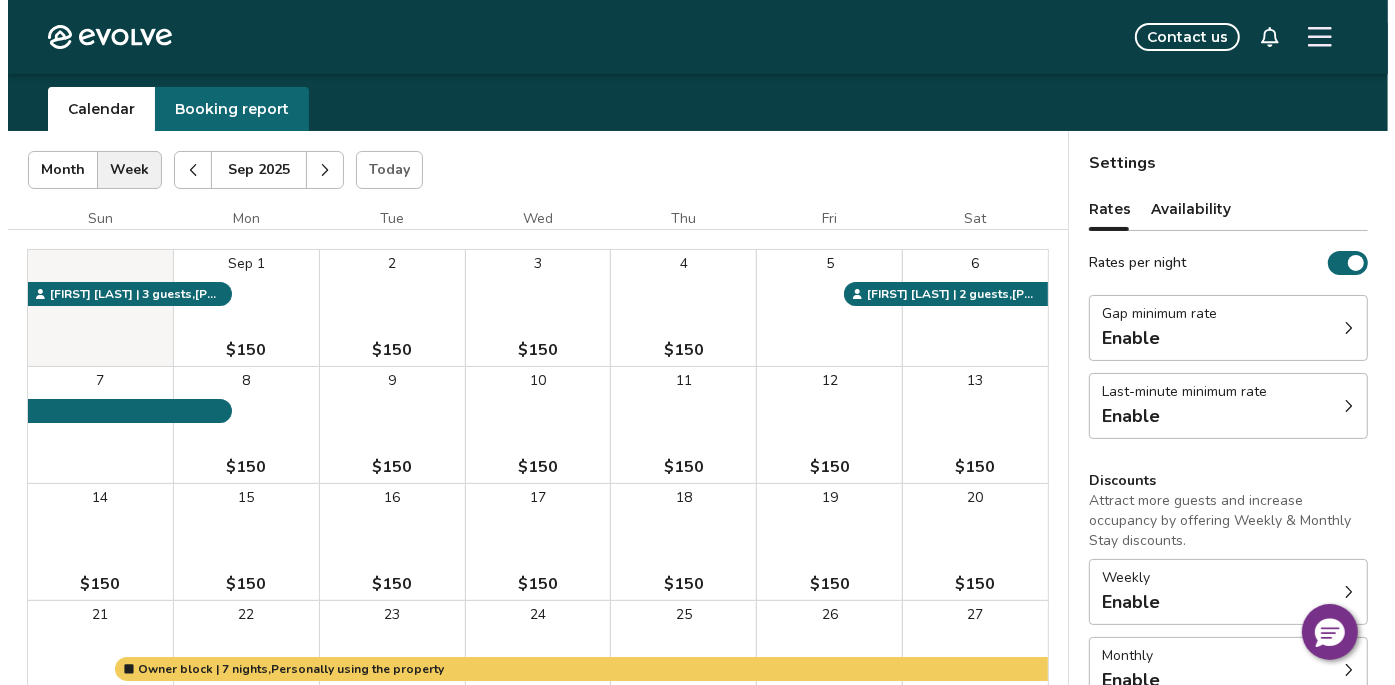 scroll, scrollTop: 35, scrollLeft: 0, axis: vertical 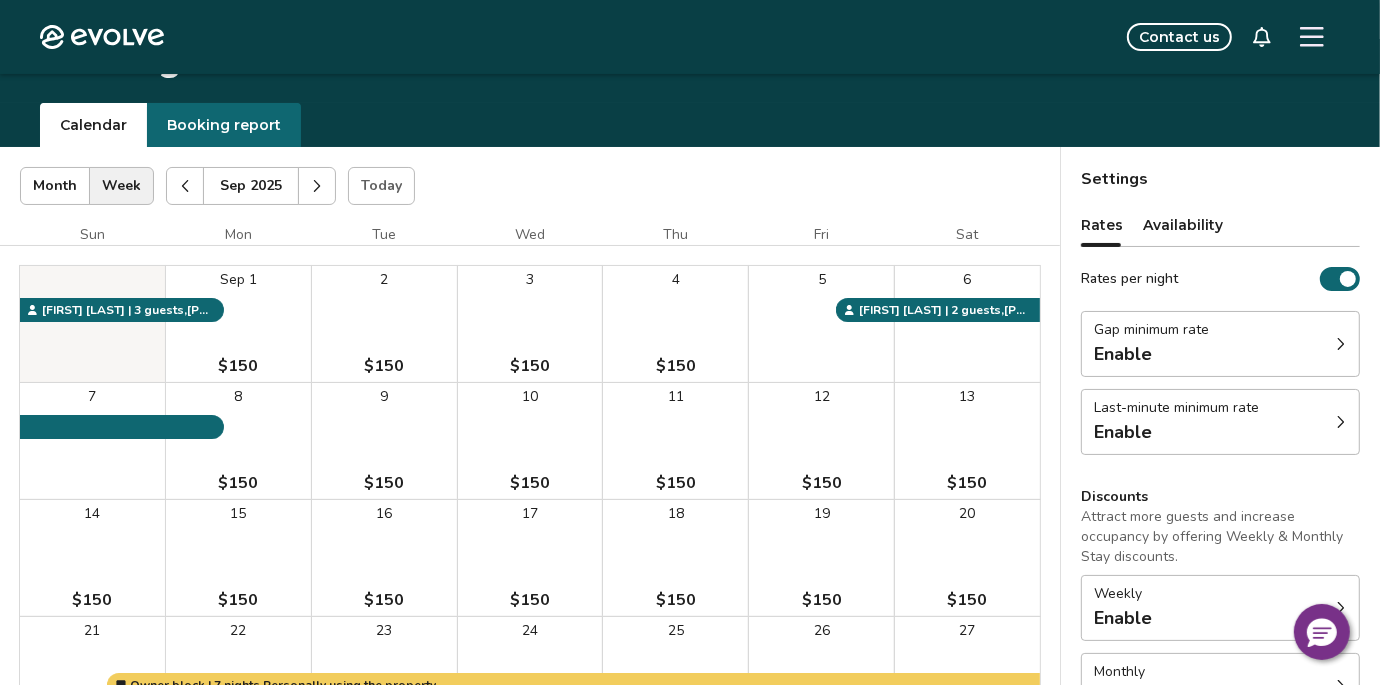 click at bounding box center (317, 186) 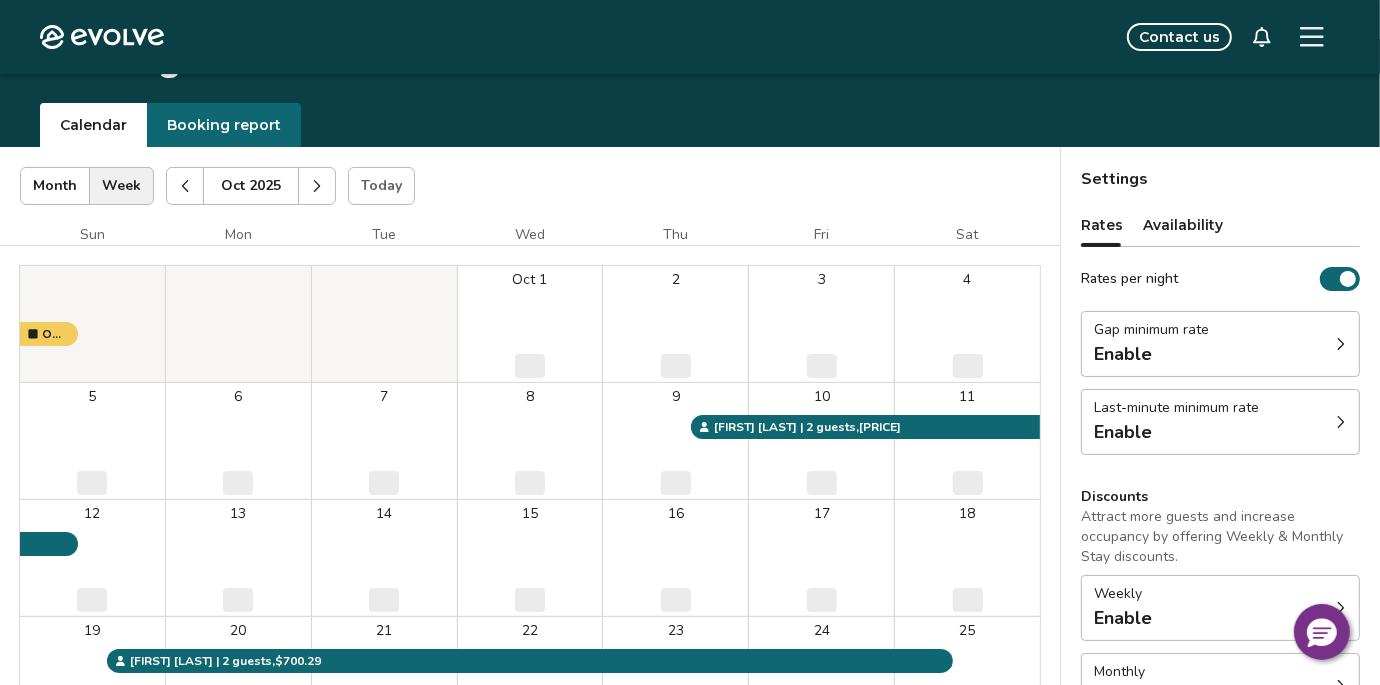 click at bounding box center [317, 186] 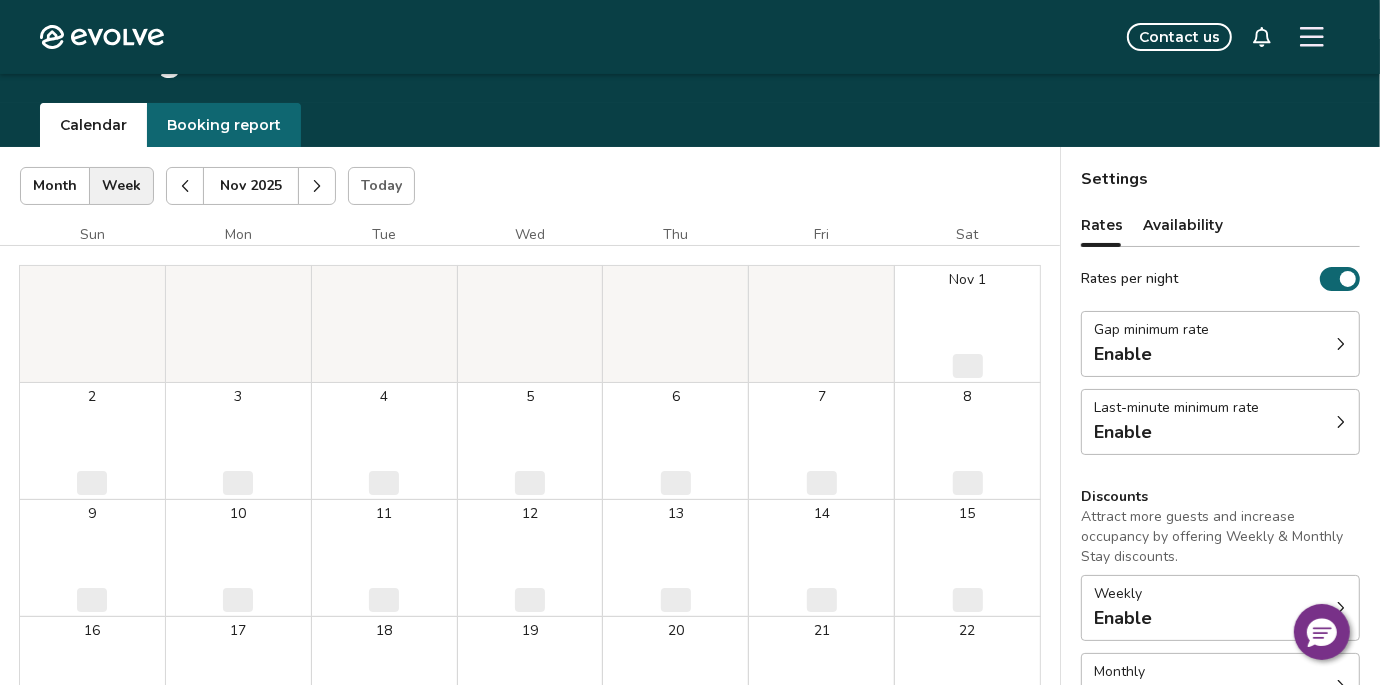 click at bounding box center (317, 186) 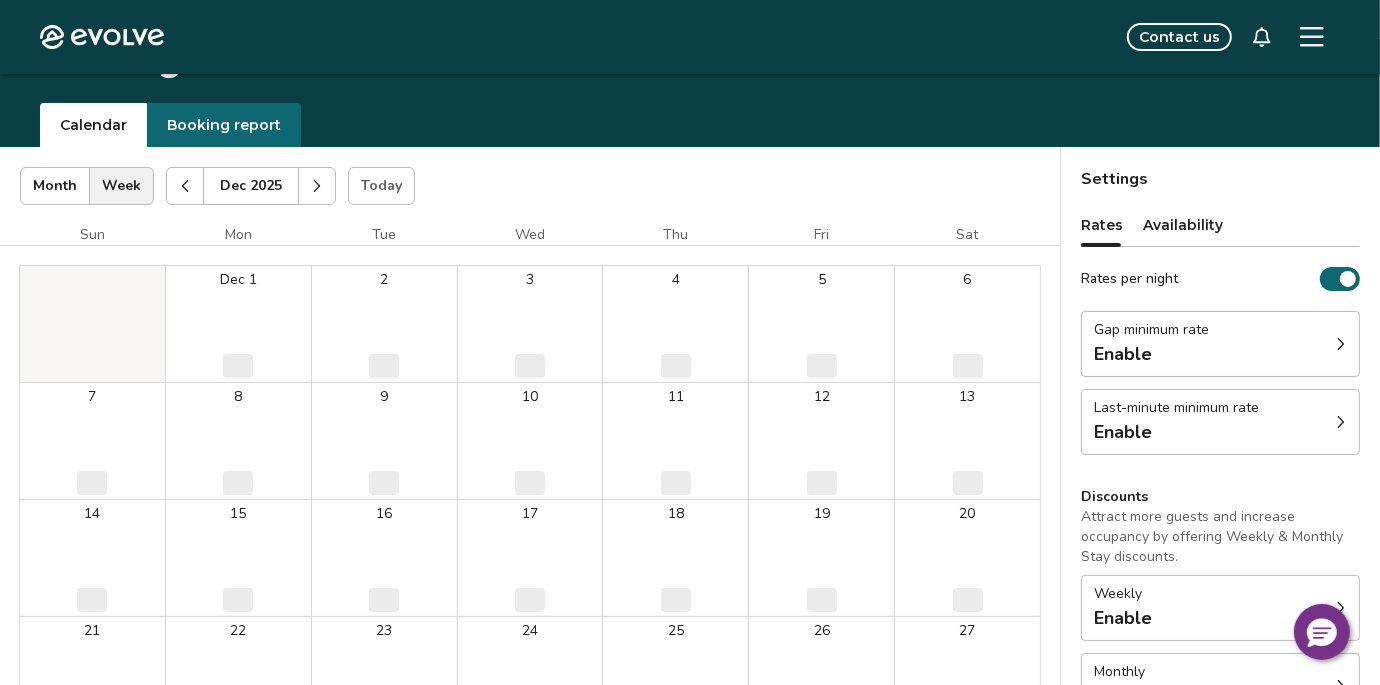 click at bounding box center (317, 186) 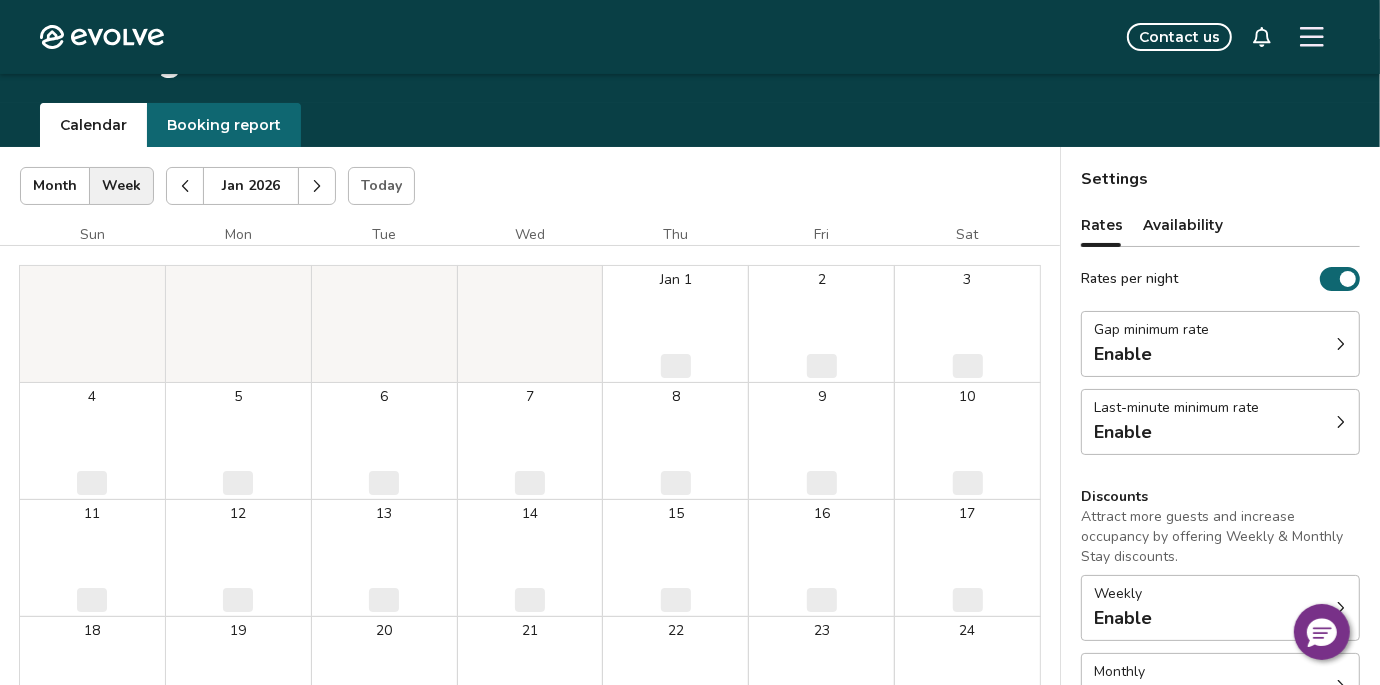 click at bounding box center (317, 186) 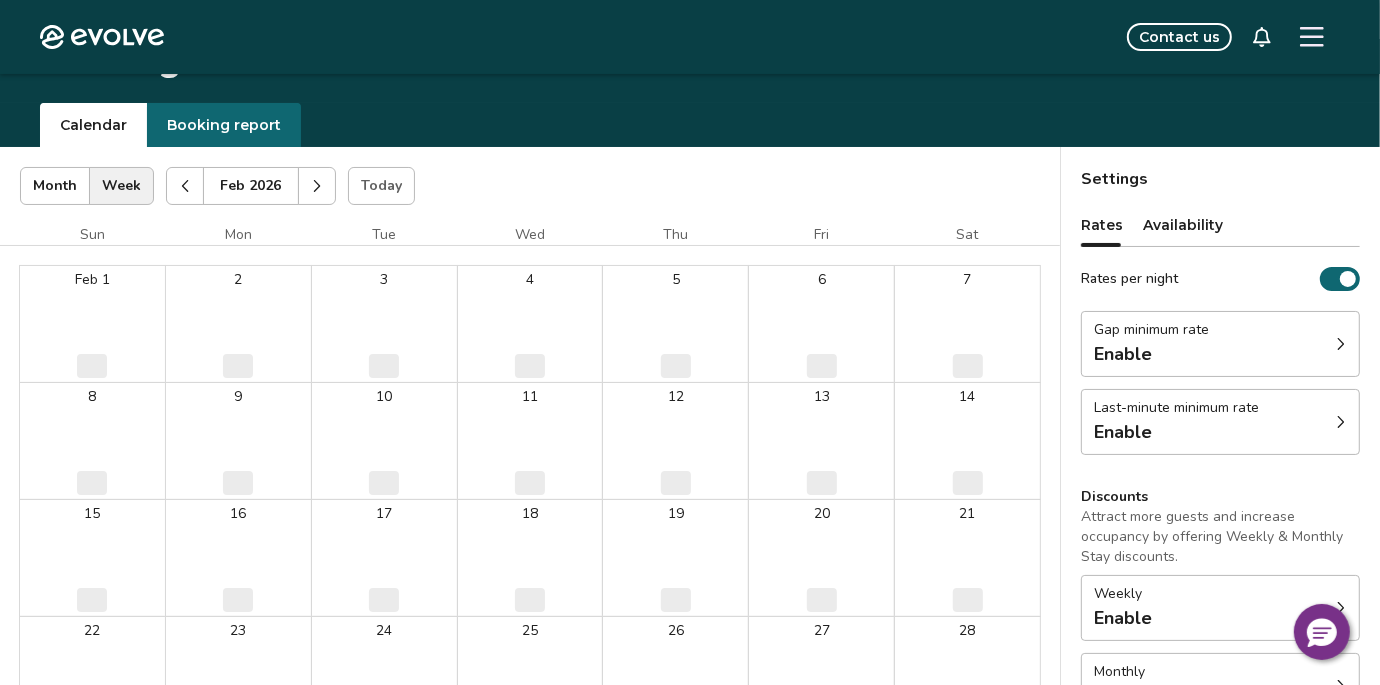 click at bounding box center (317, 186) 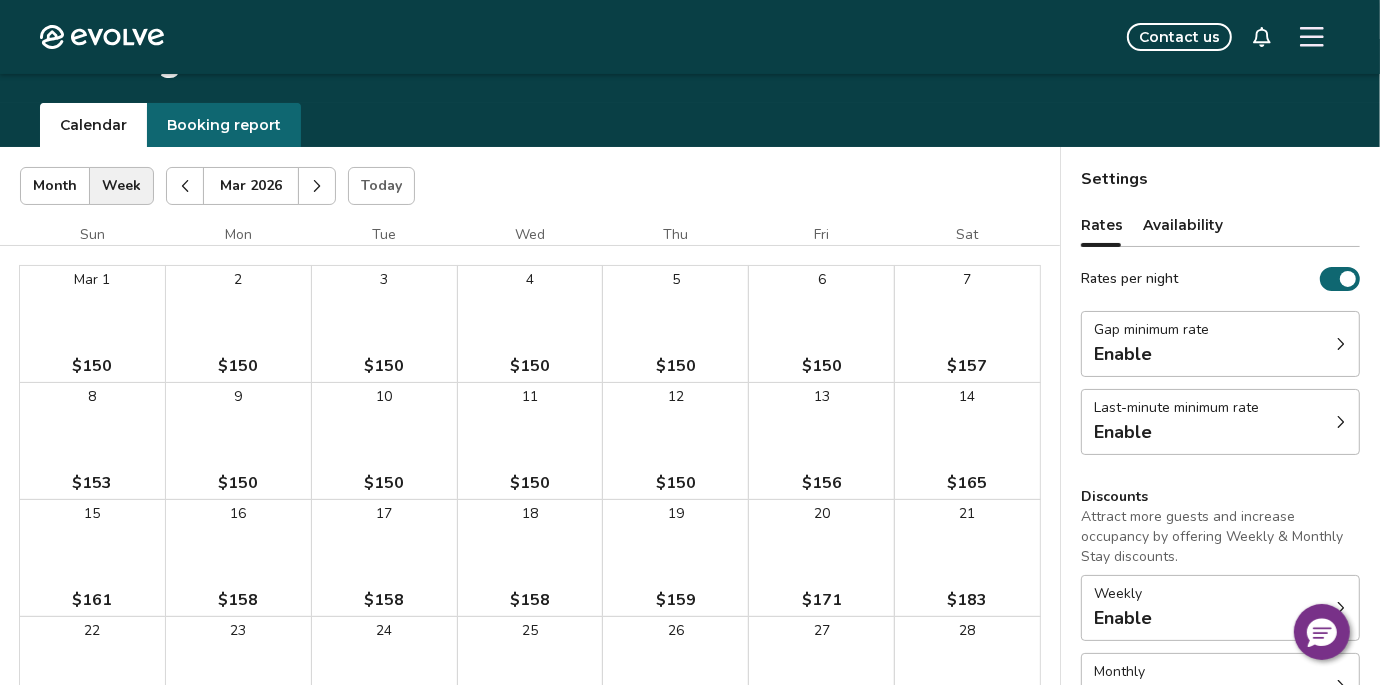 click at bounding box center (317, 186) 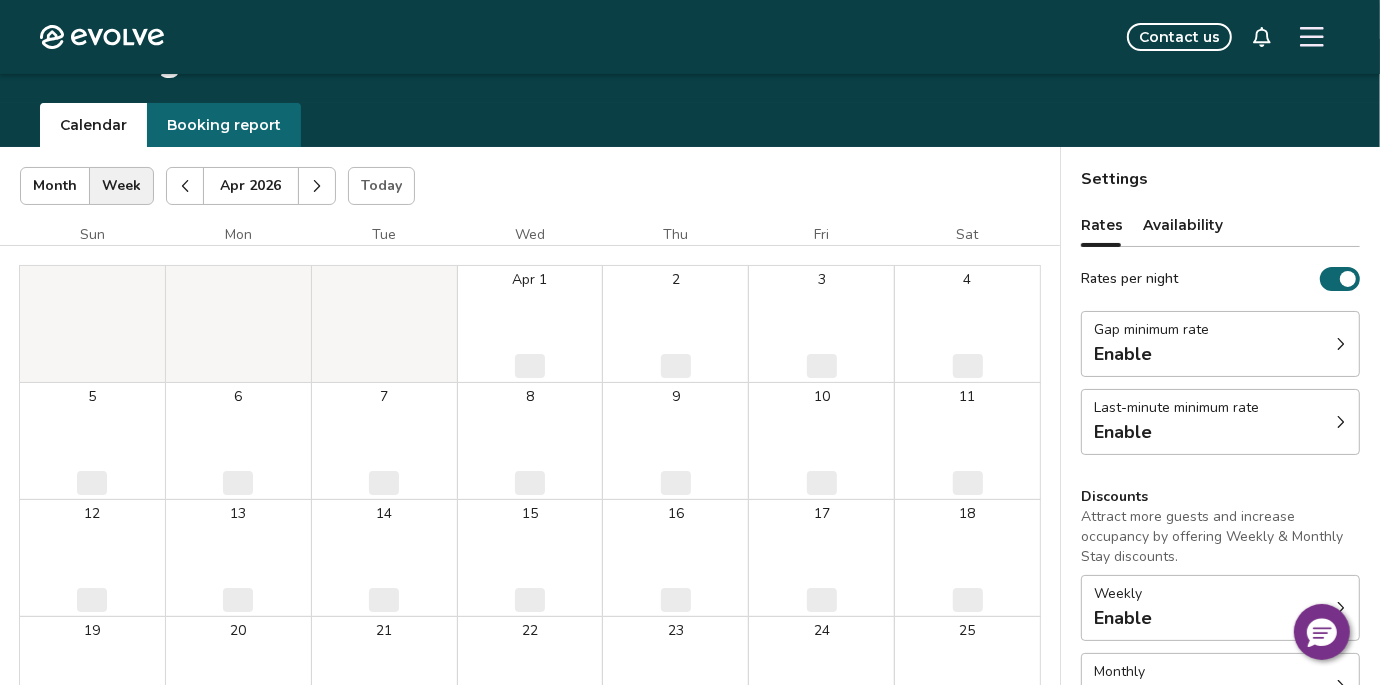 click at bounding box center (317, 186) 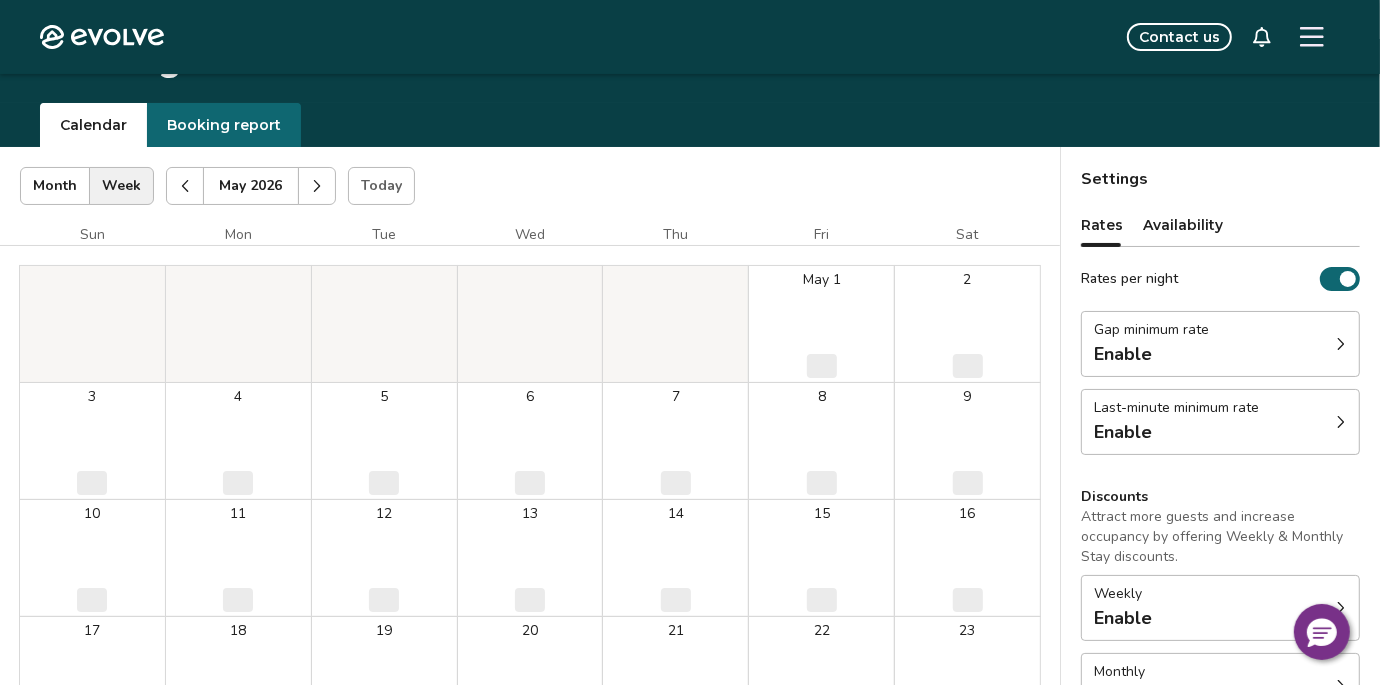 click at bounding box center [317, 186] 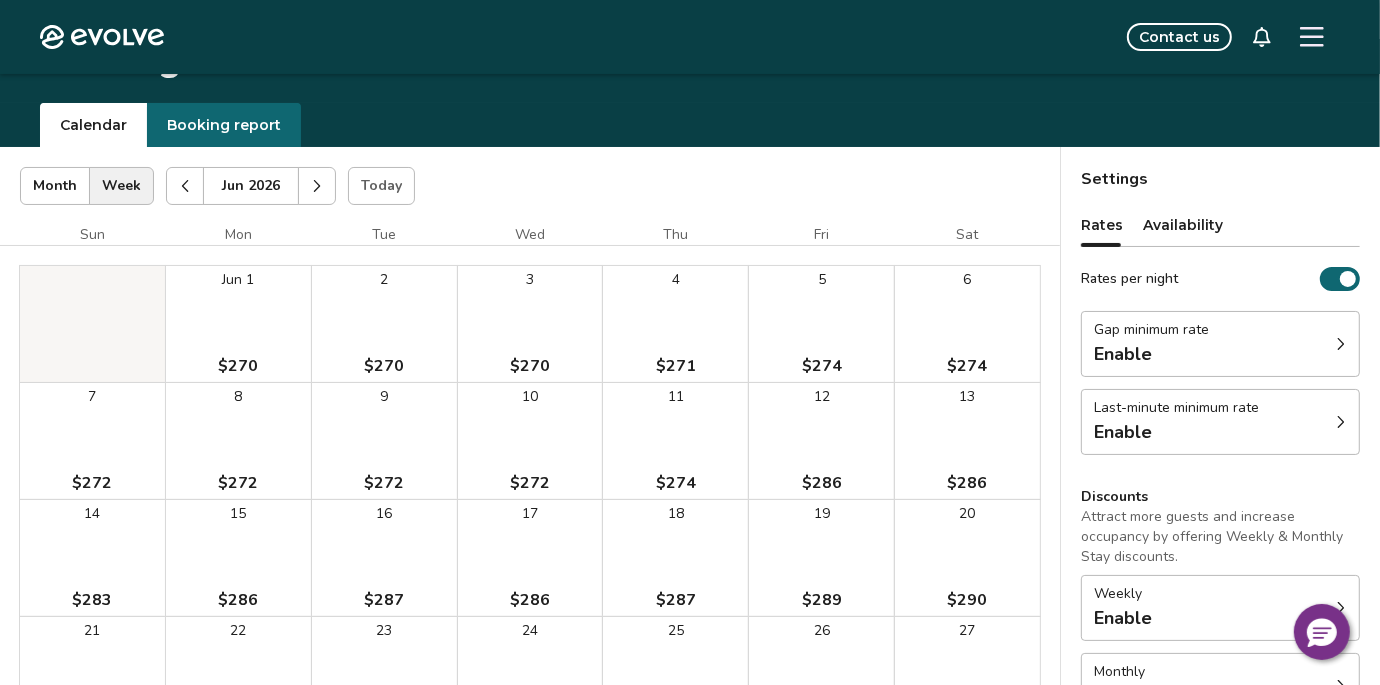 click at bounding box center (317, 186) 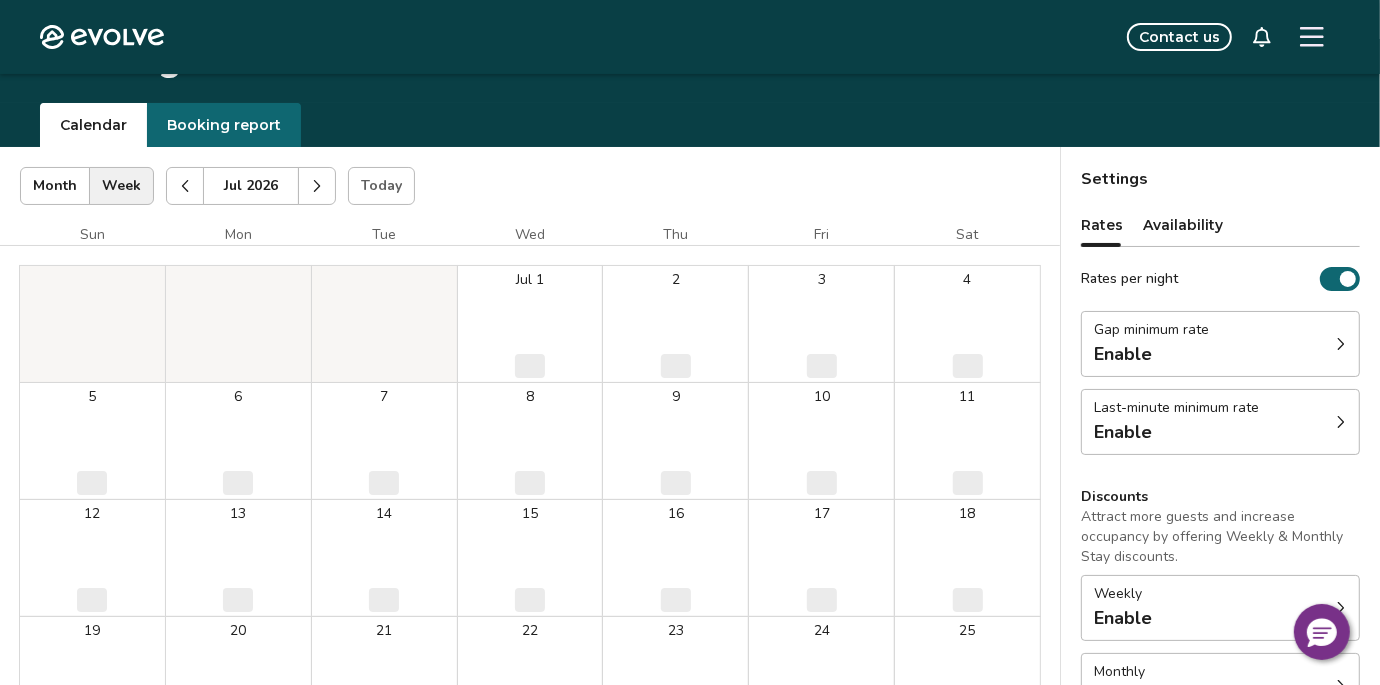 click 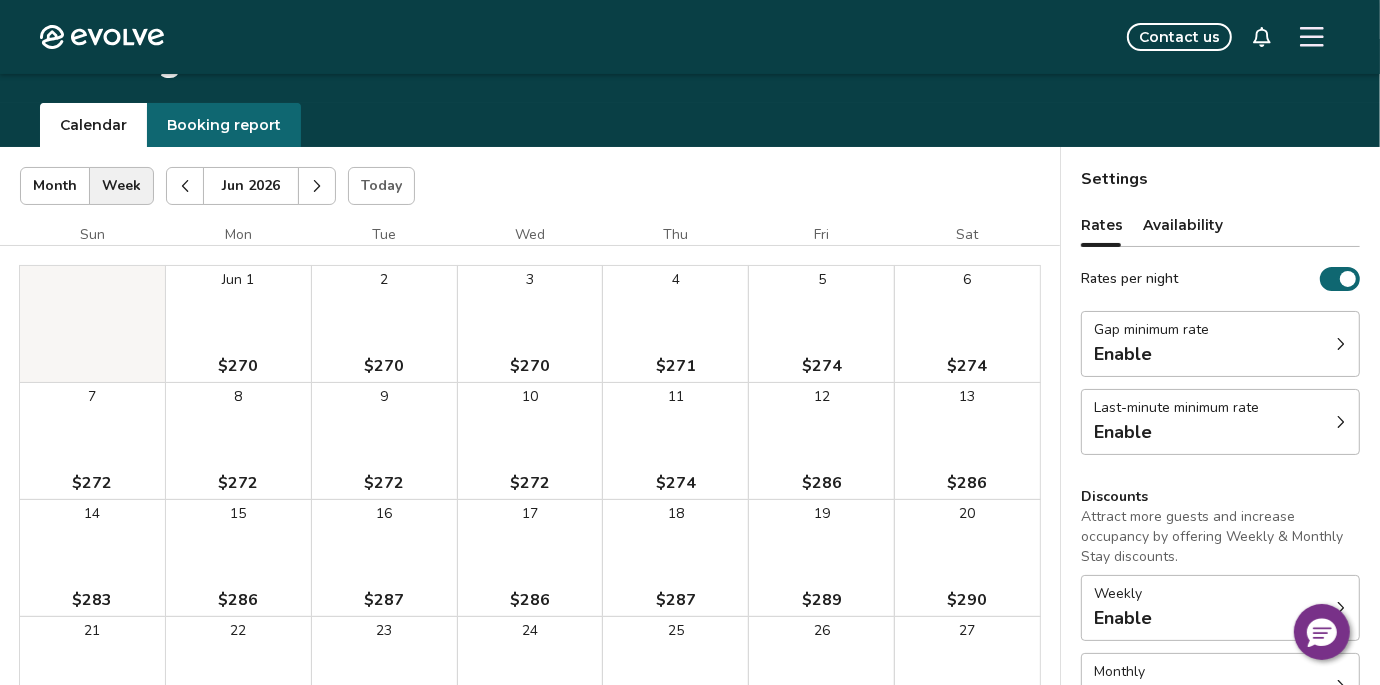 click 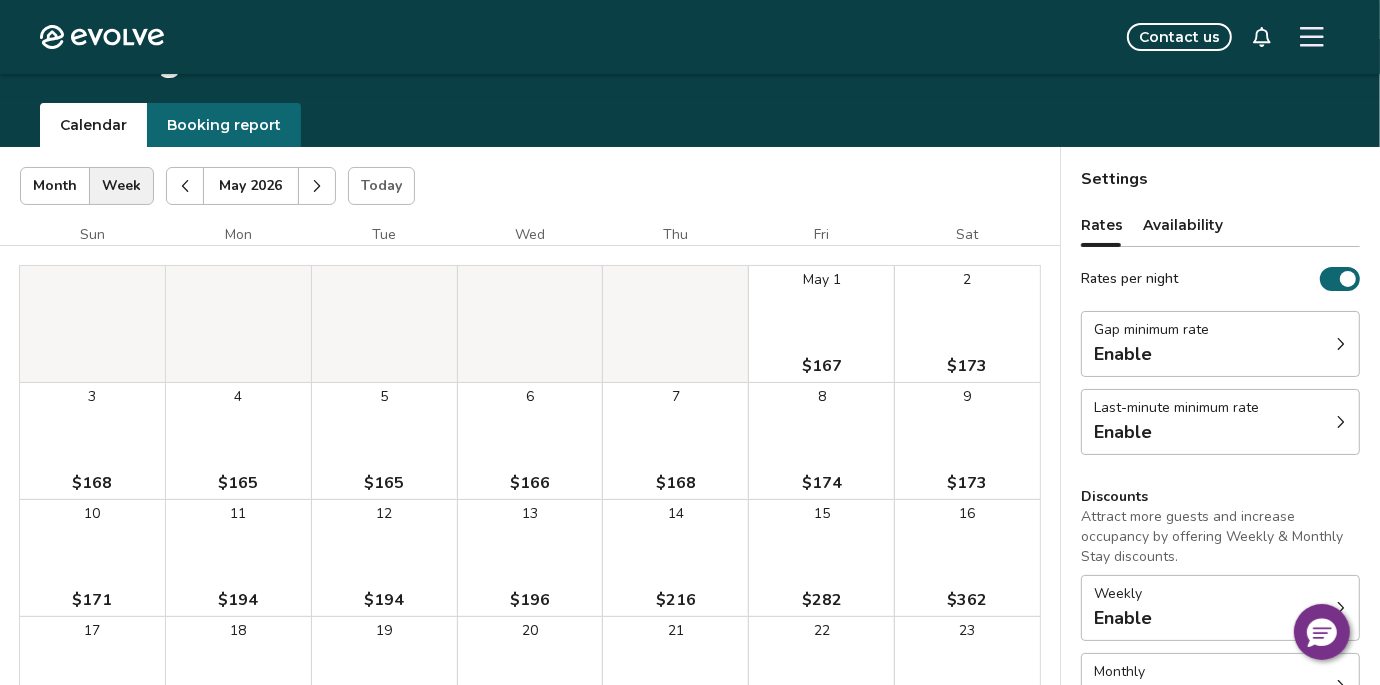 click 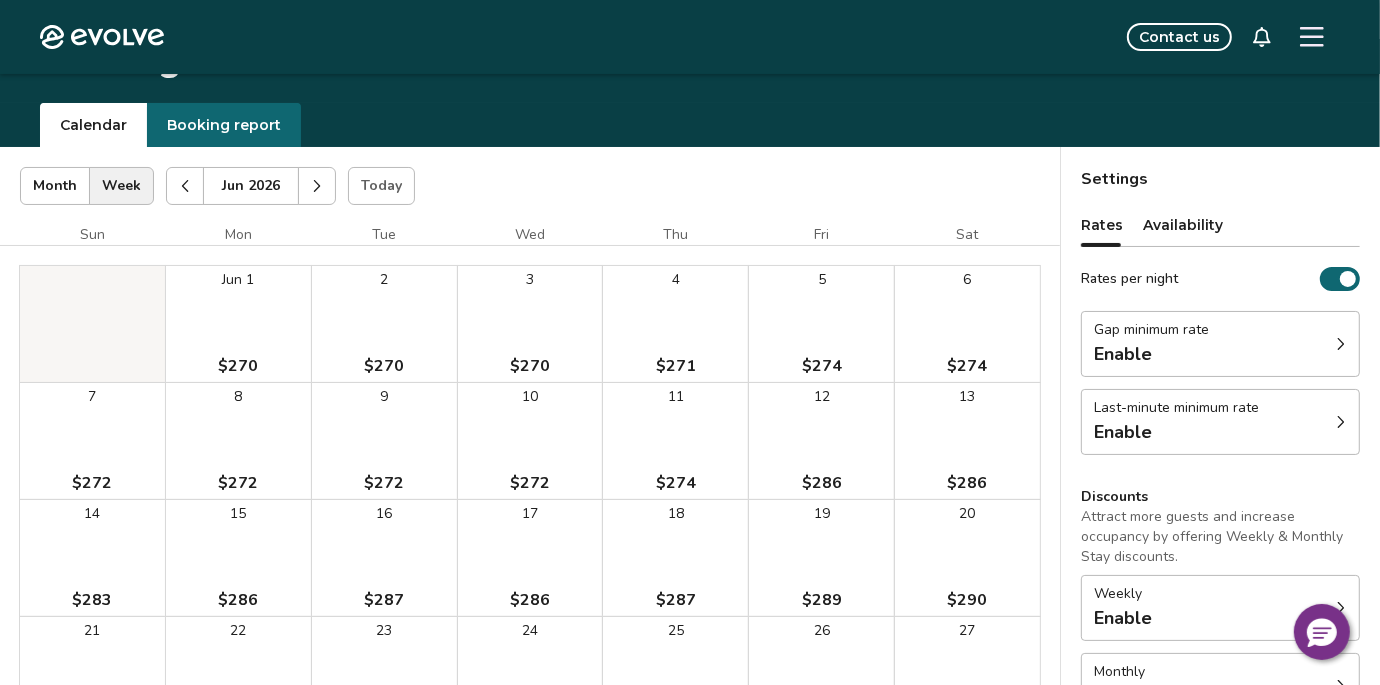 click 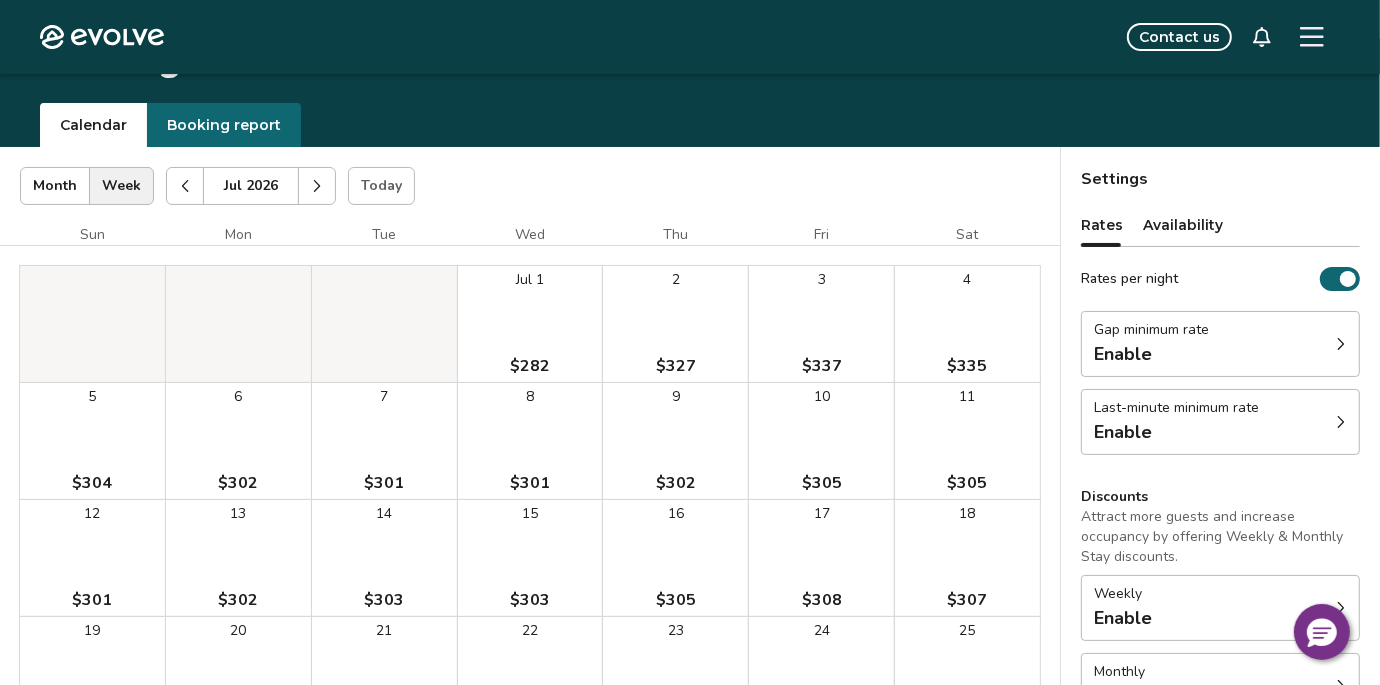 click 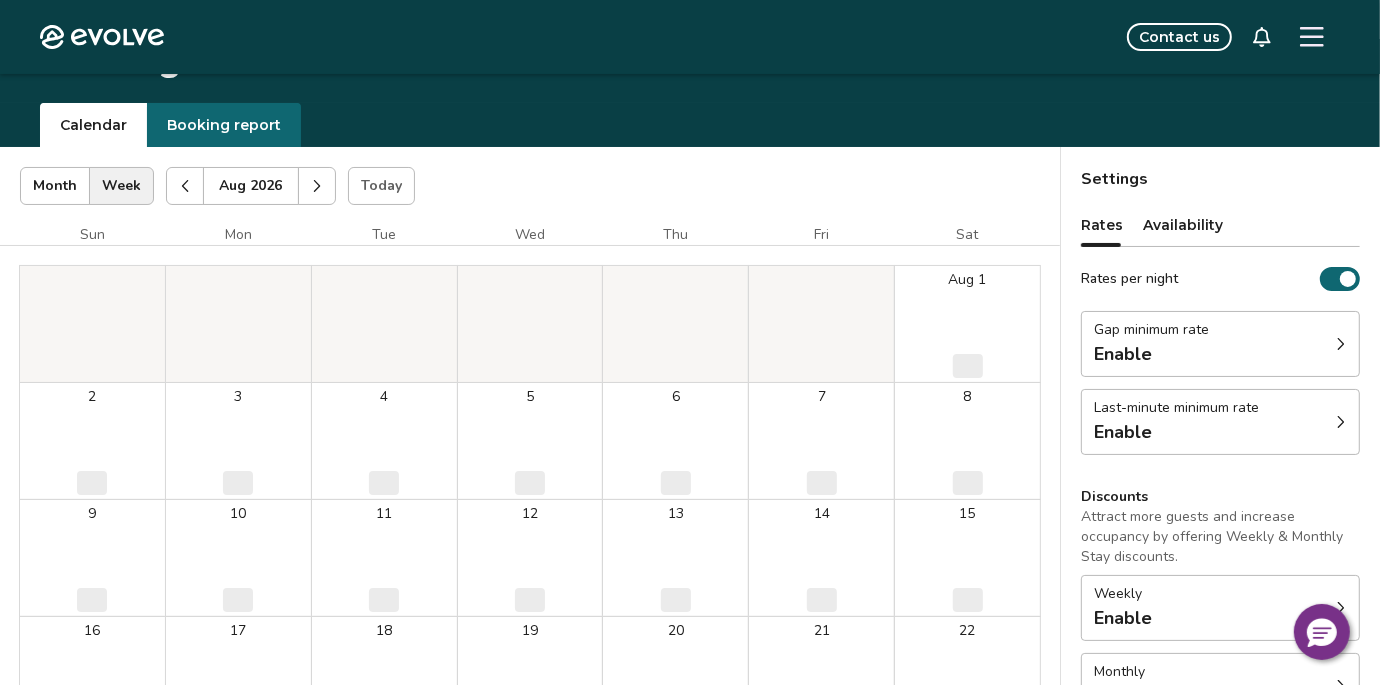 click 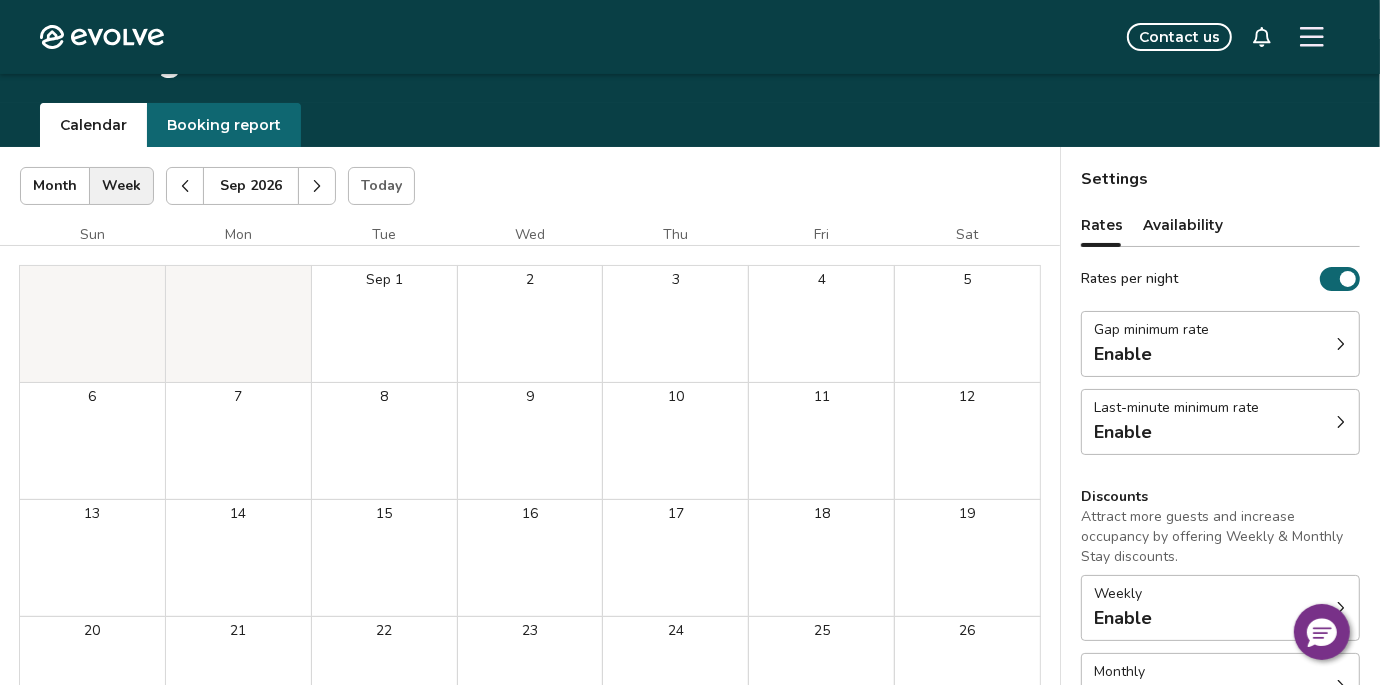 click on "16" at bounding box center [530, 558] 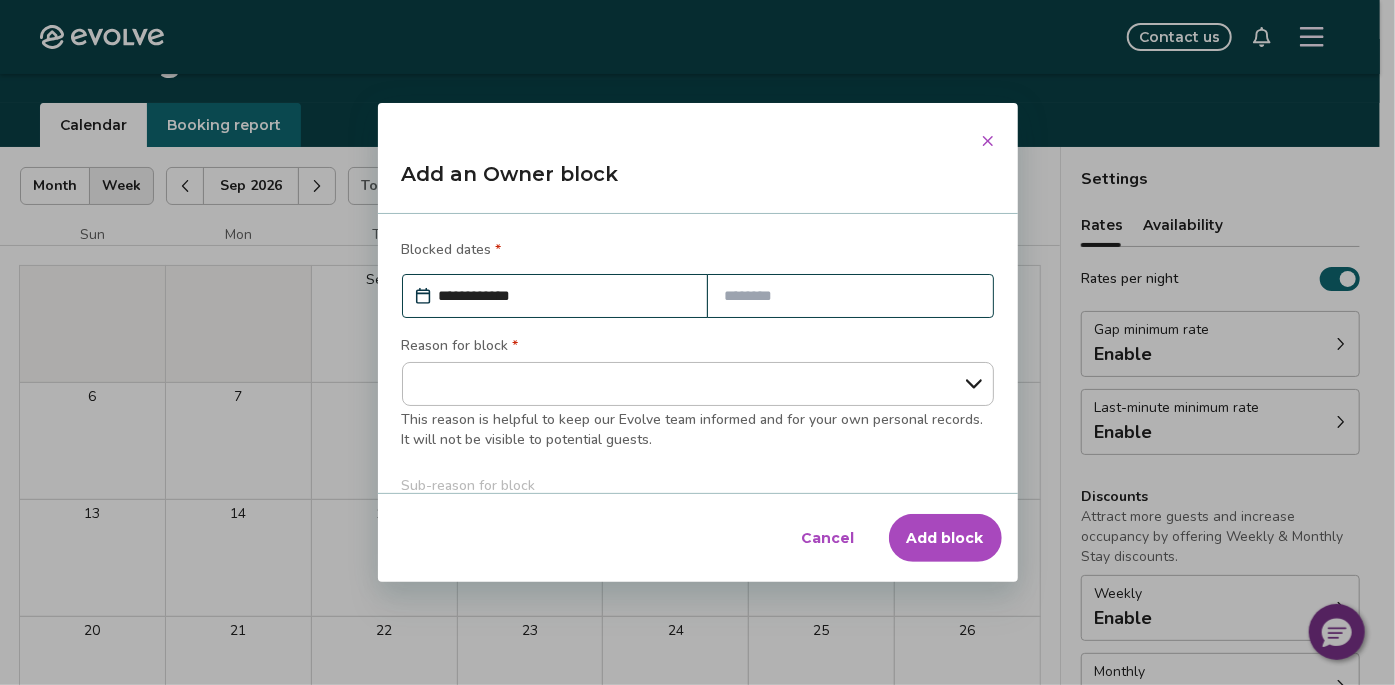 click at bounding box center [850, 296] 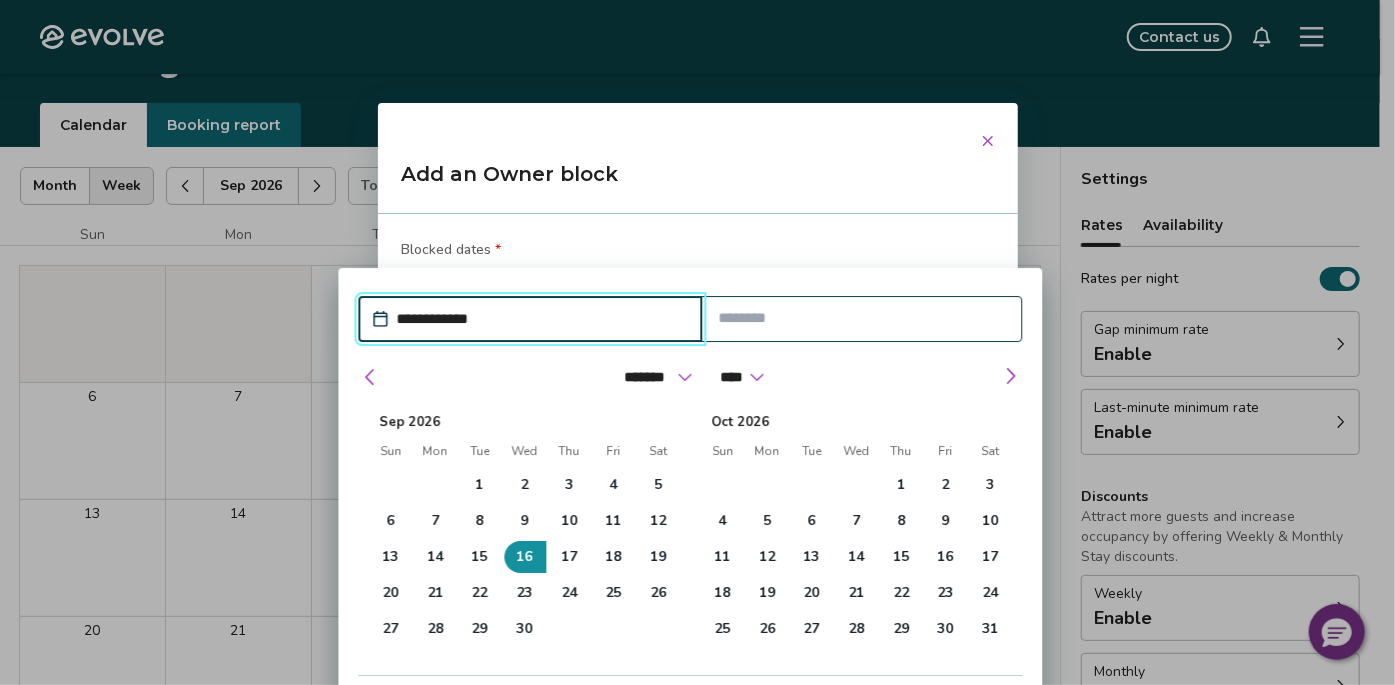 click 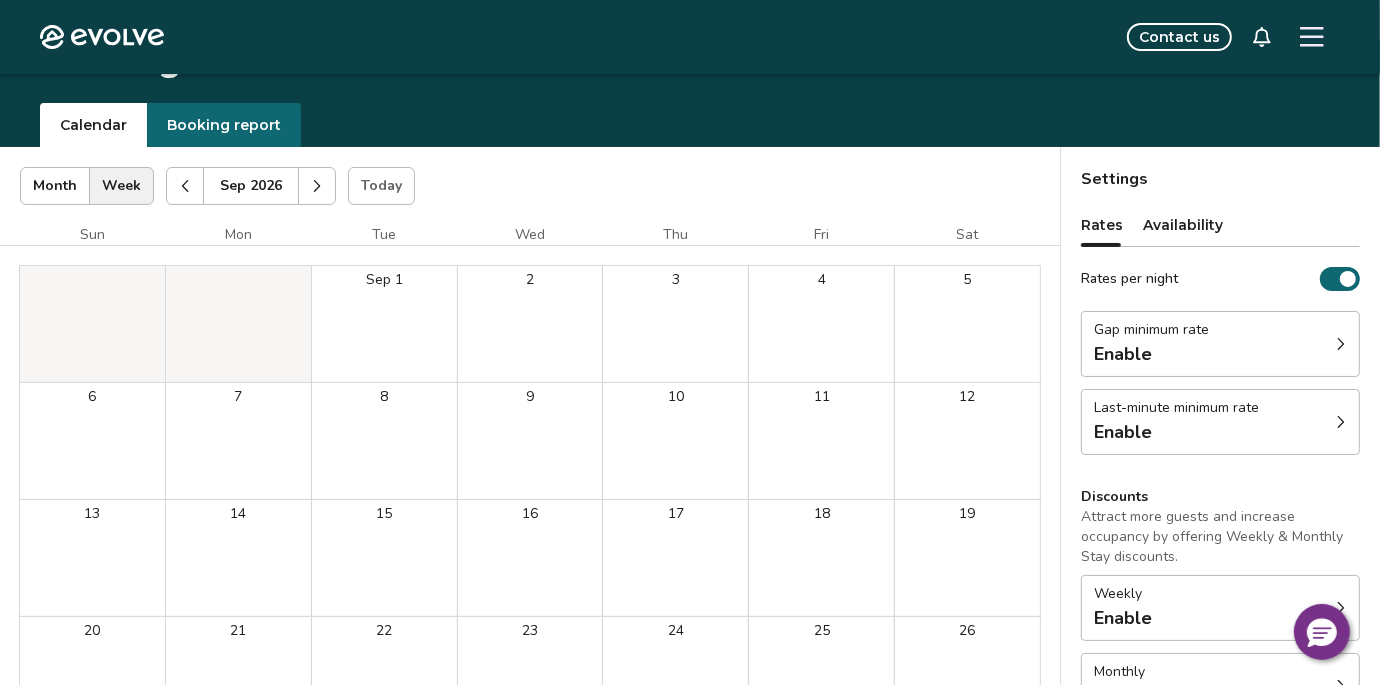 click 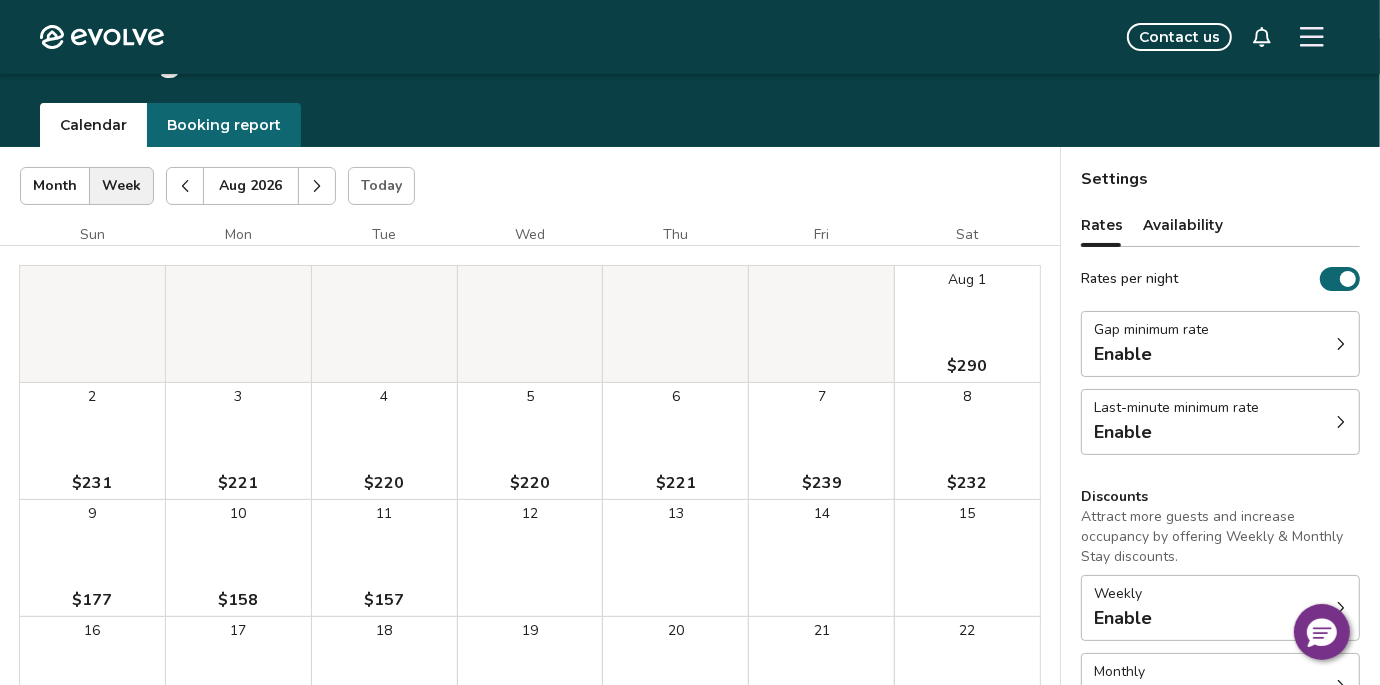 click 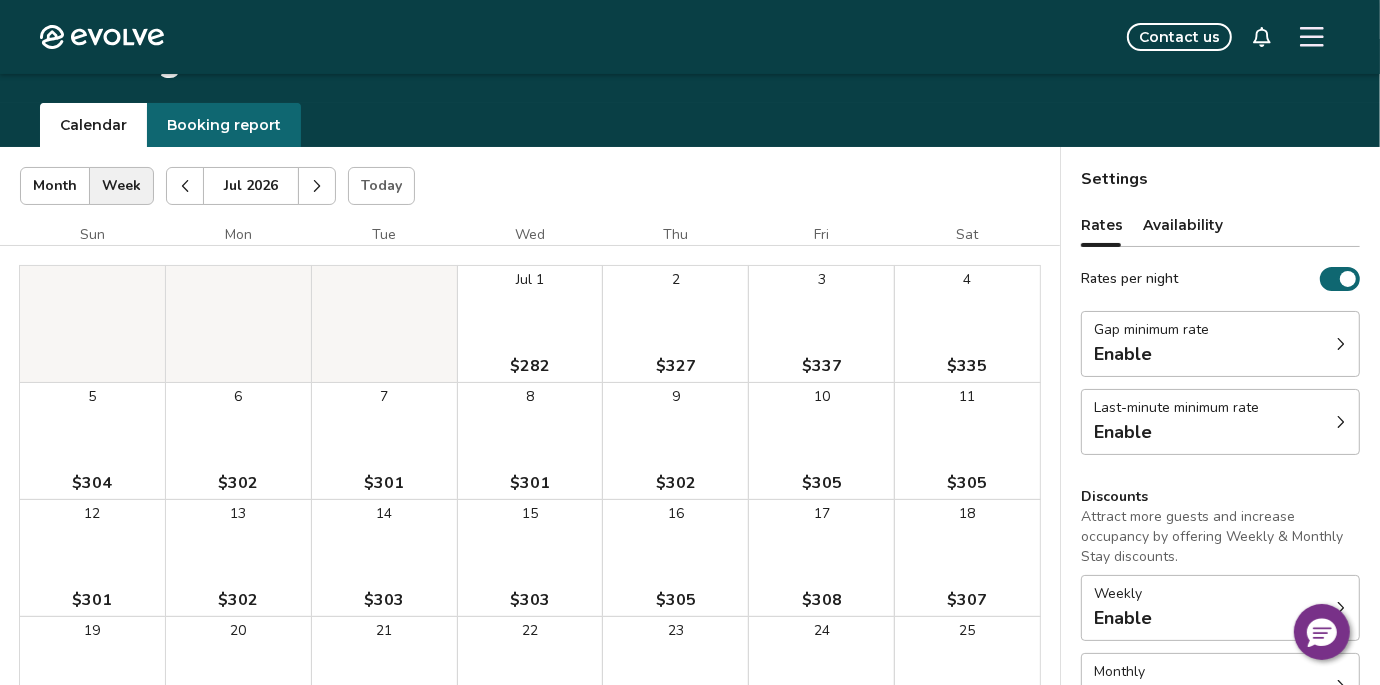 click 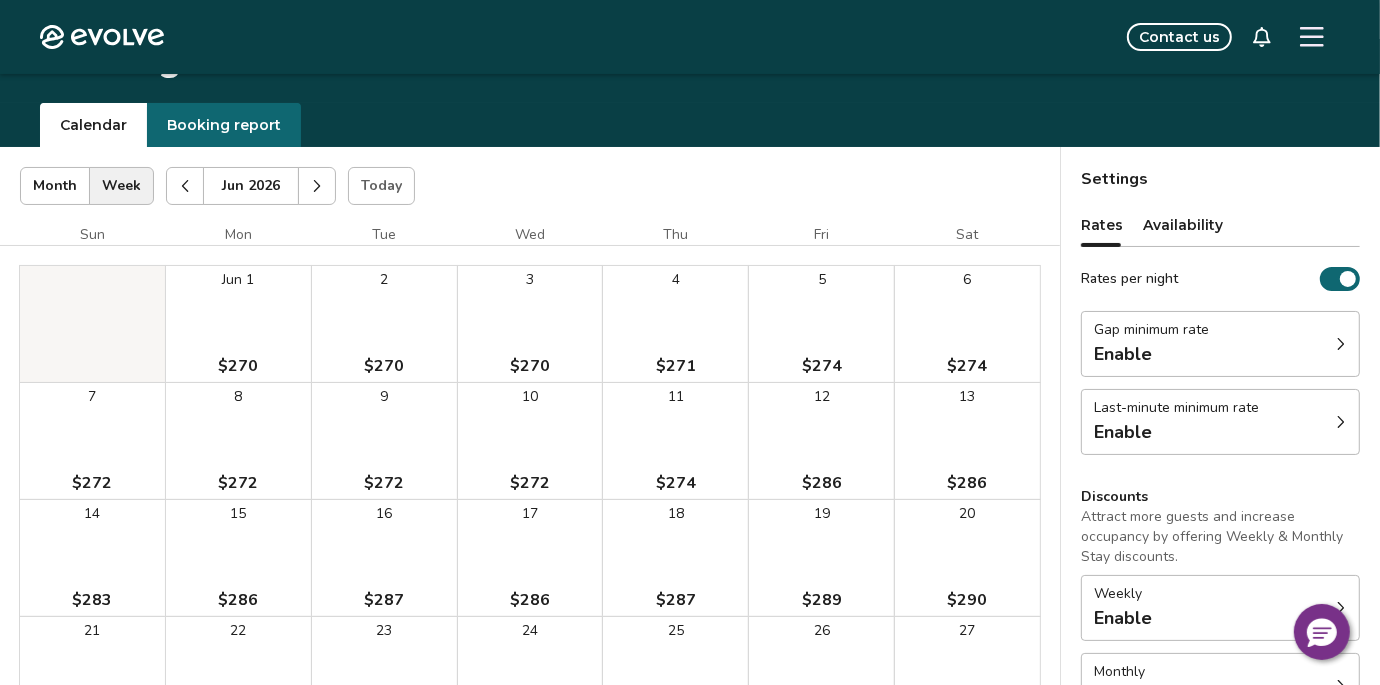 click 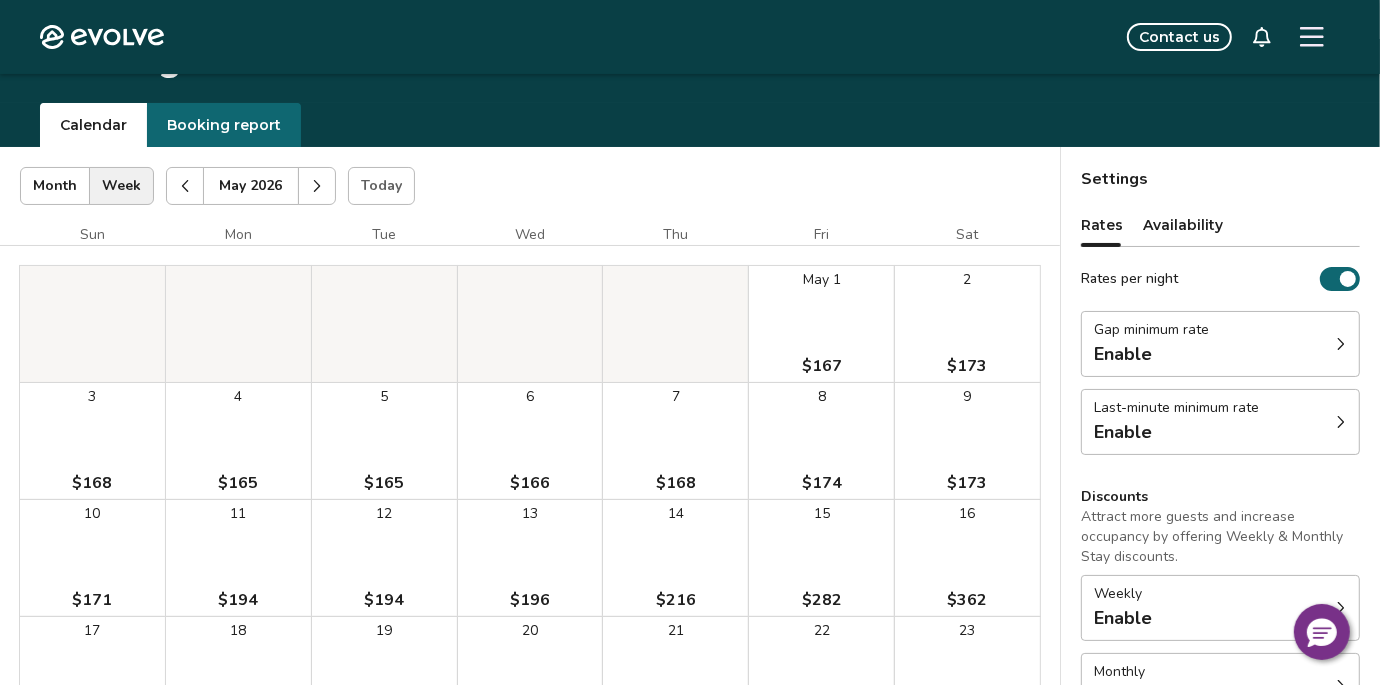 click 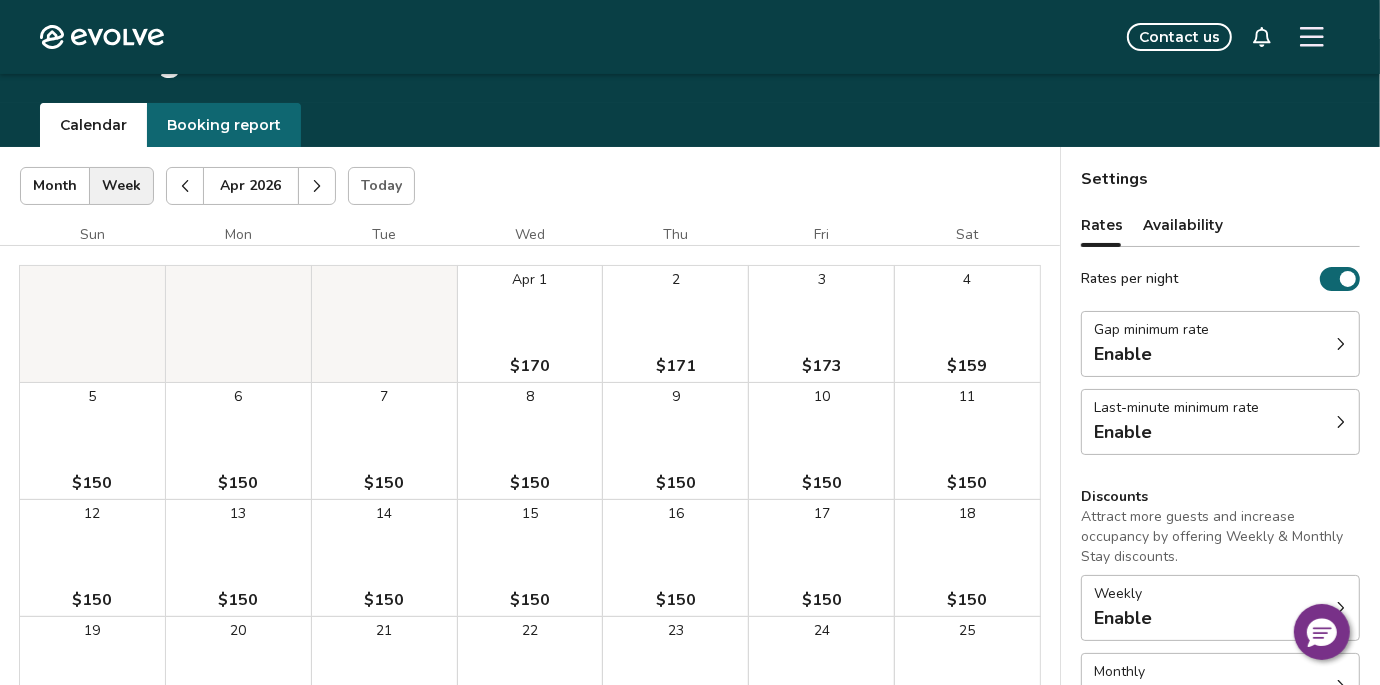 click 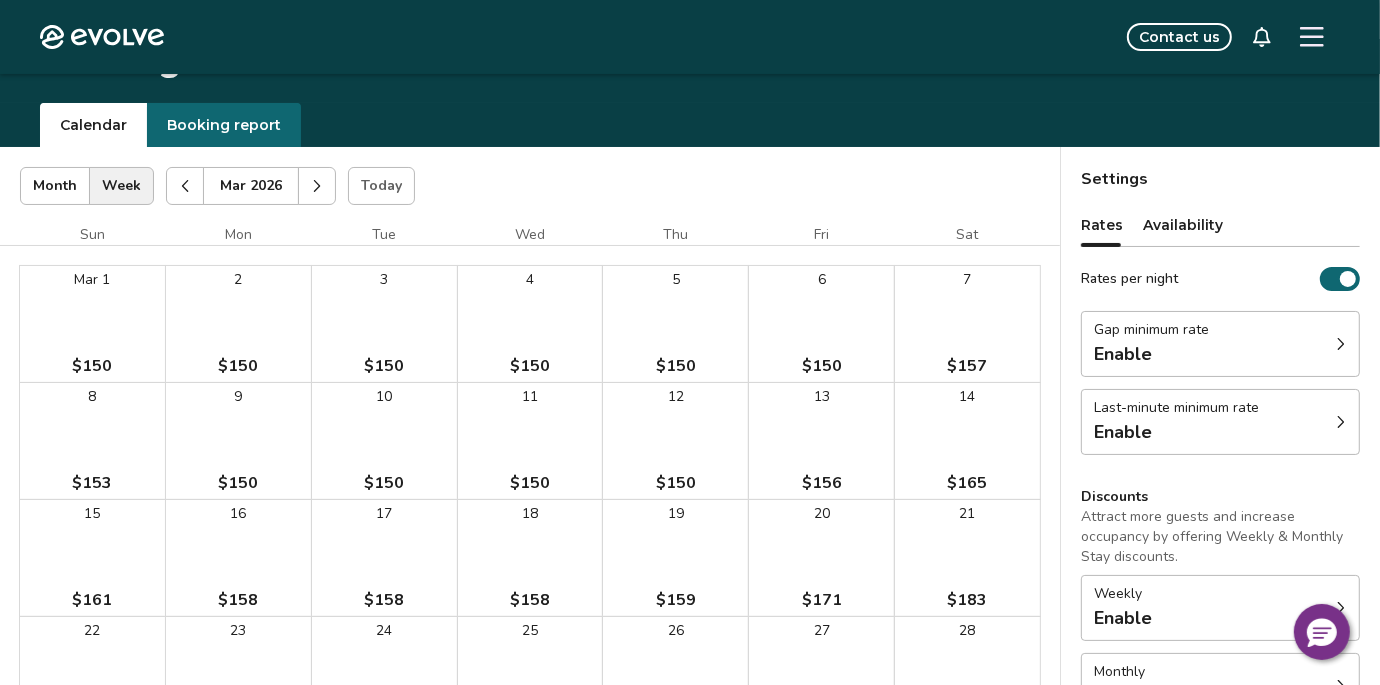 click 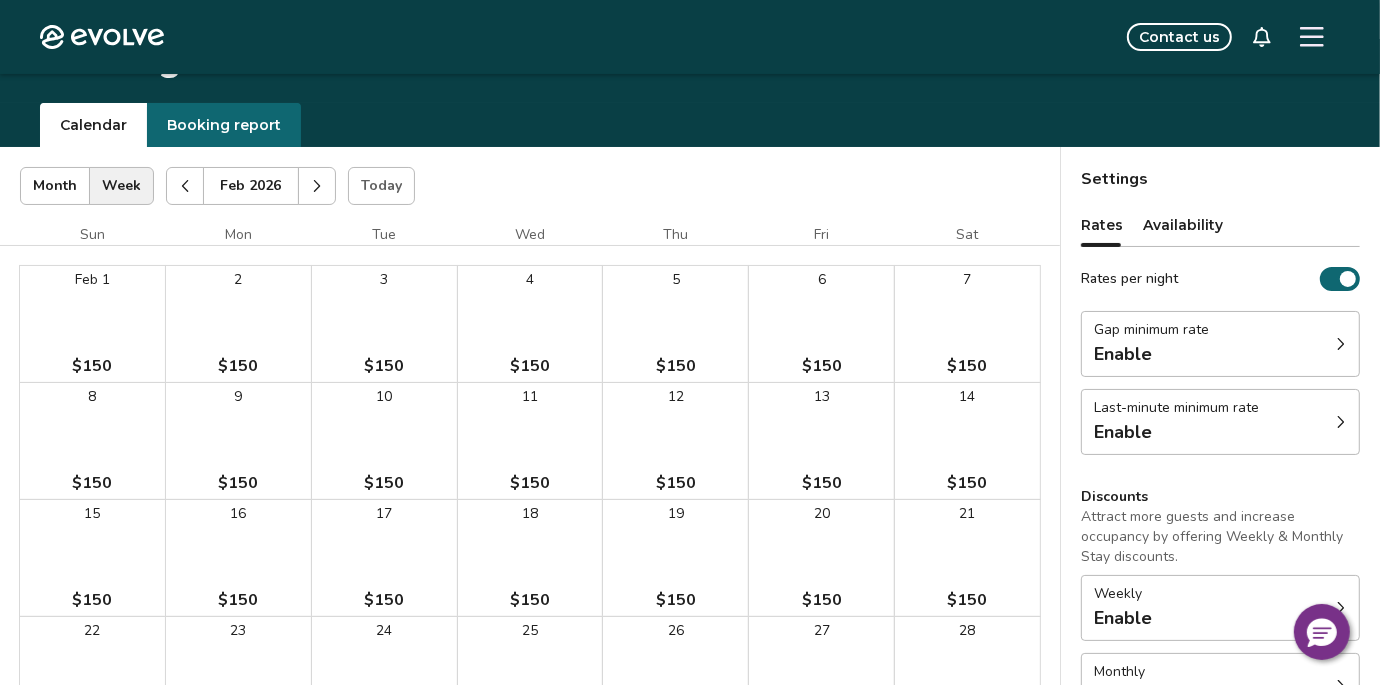 click 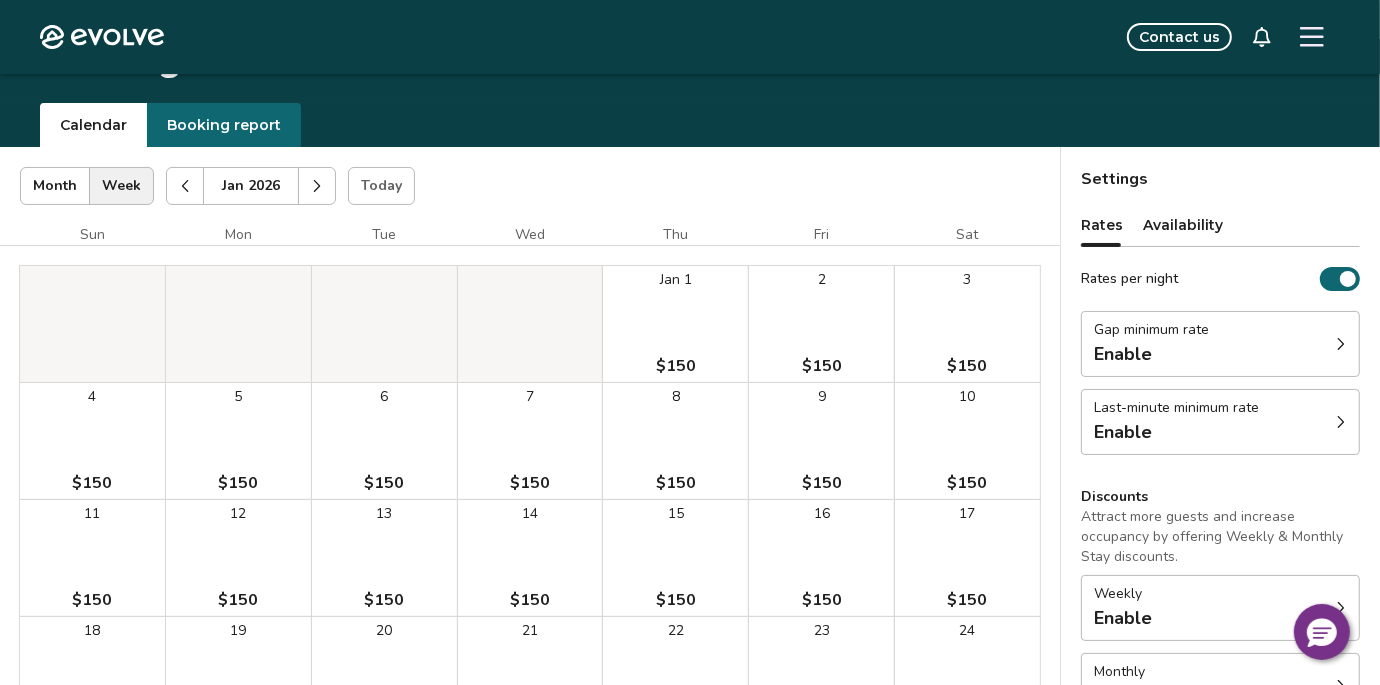 click 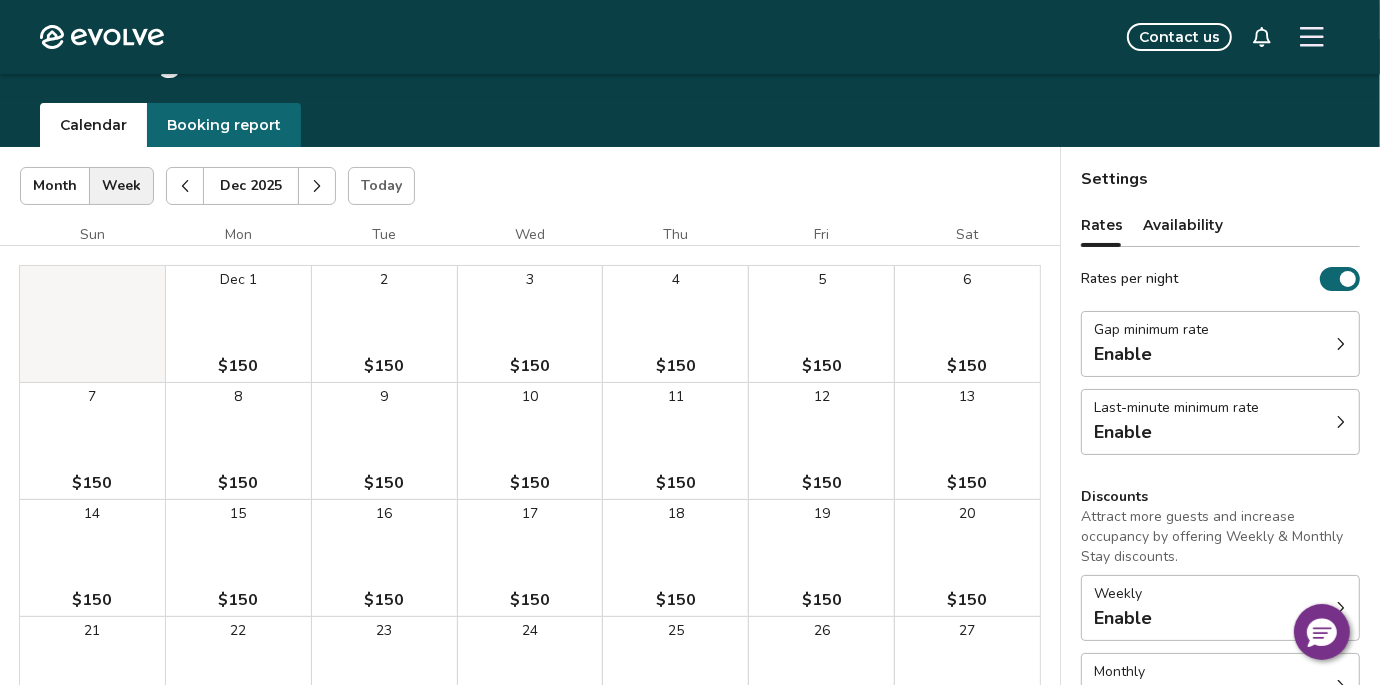 click 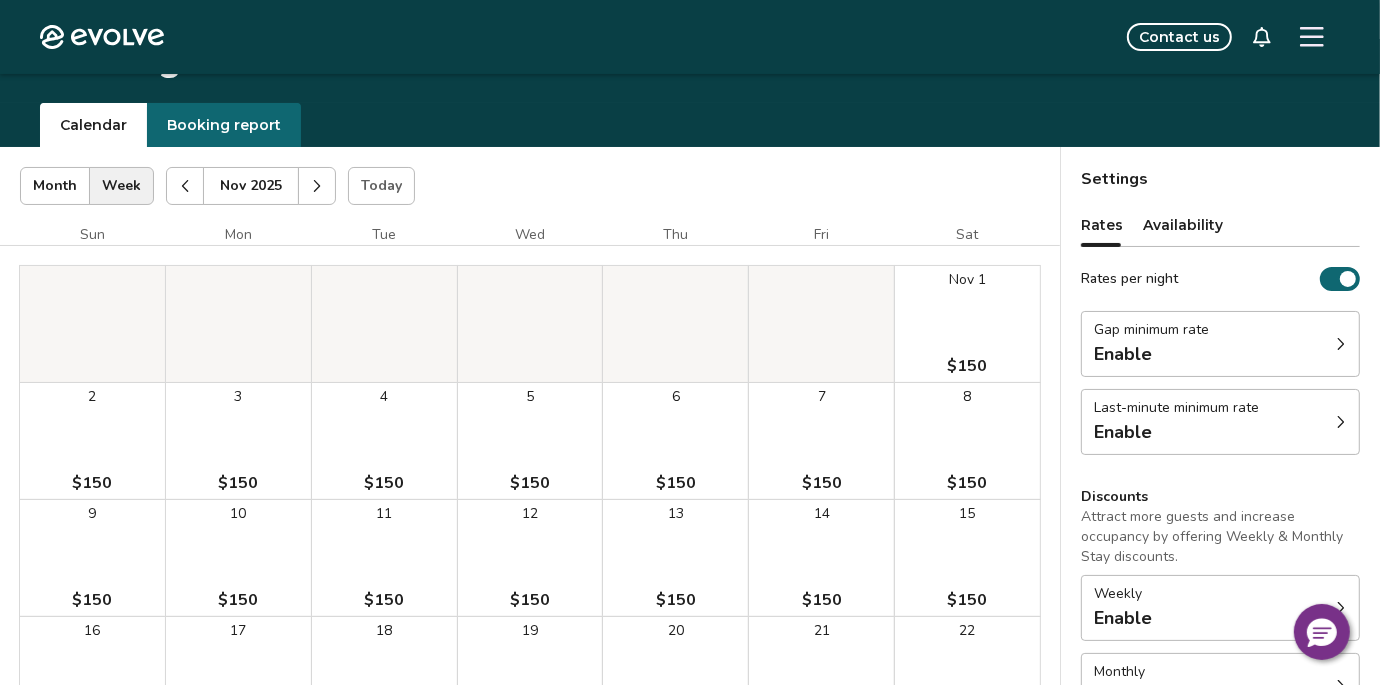 click 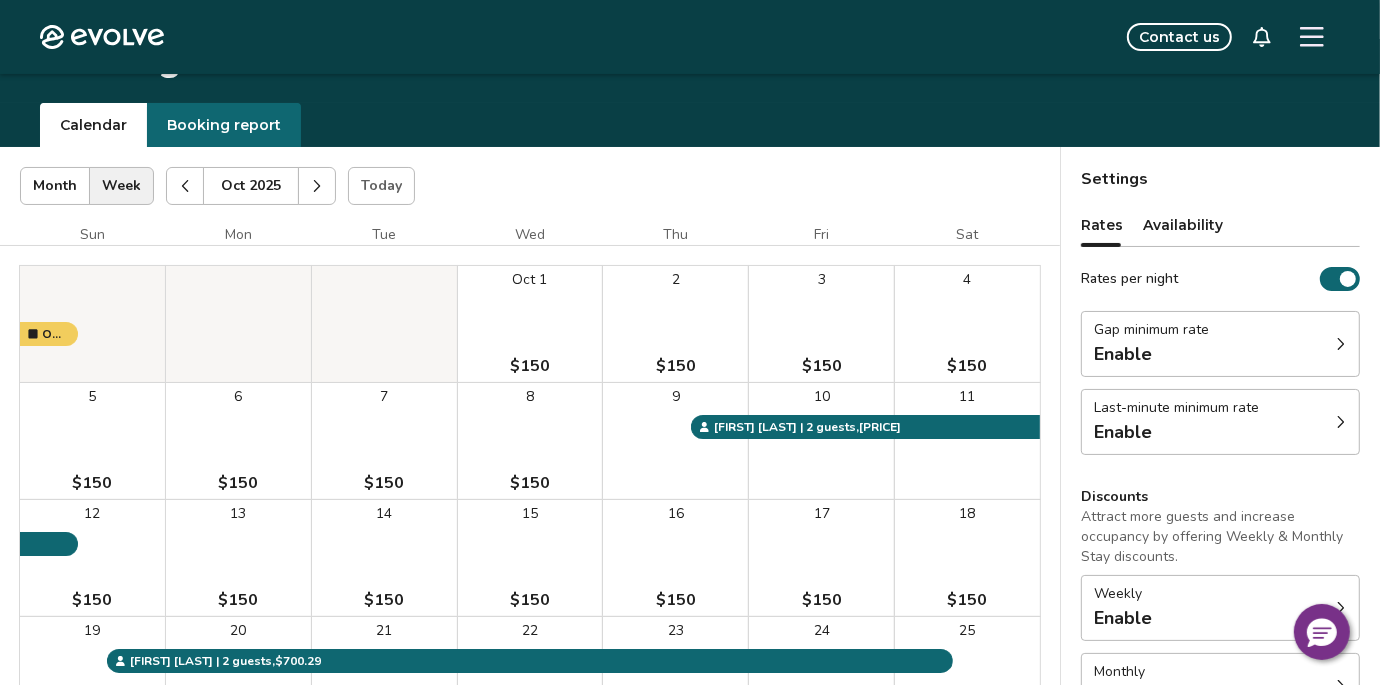 click 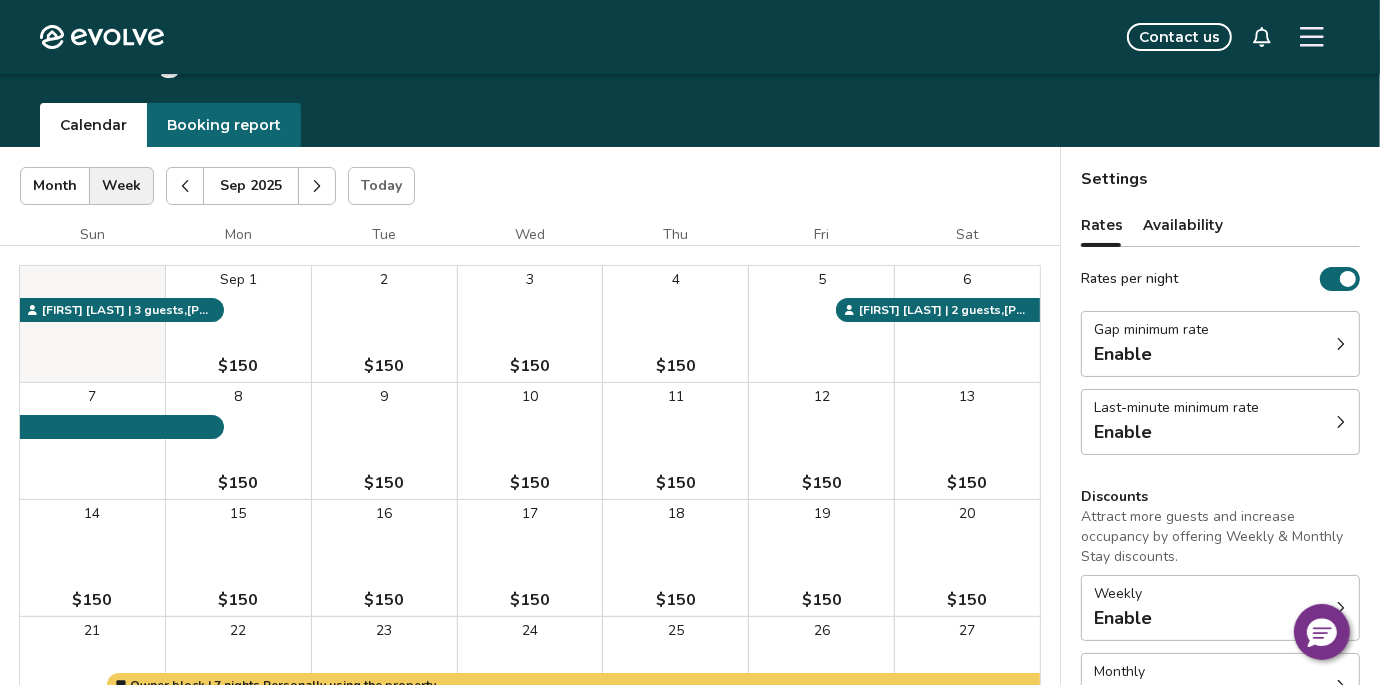 click on "16 $150" at bounding box center [384, 558] 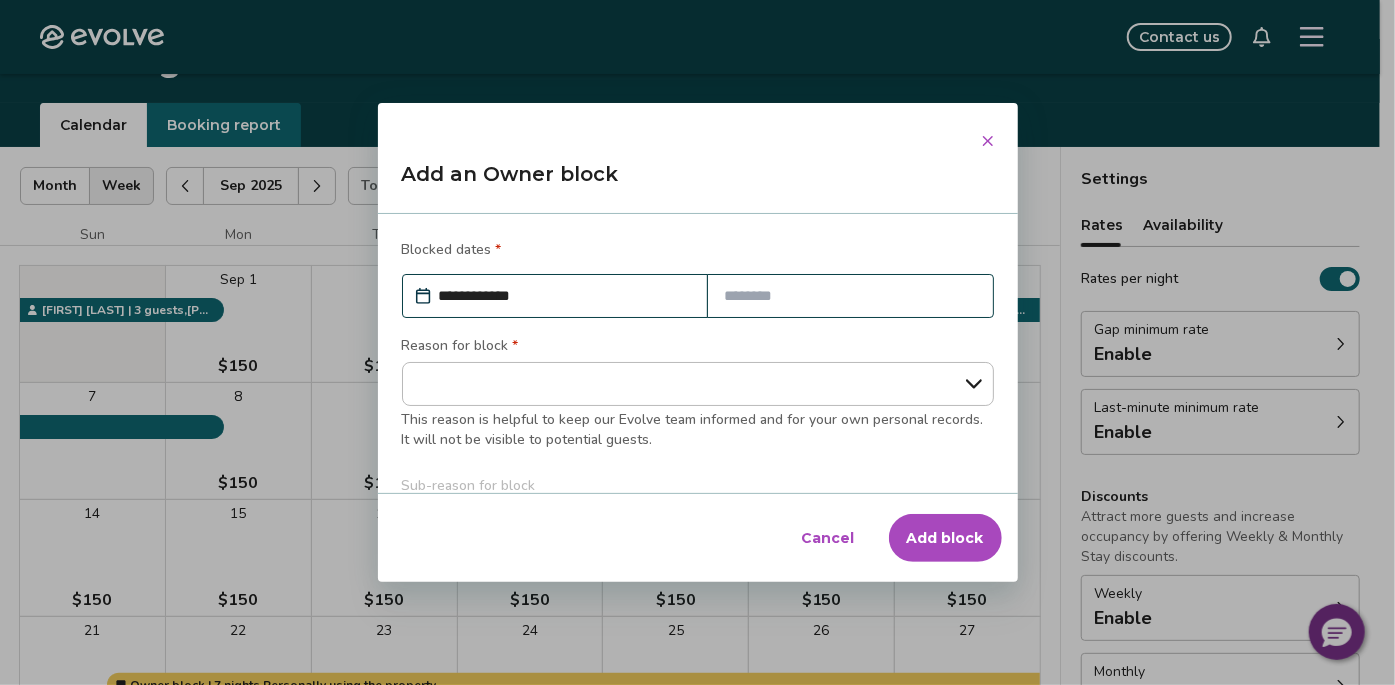 click at bounding box center (850, 296) 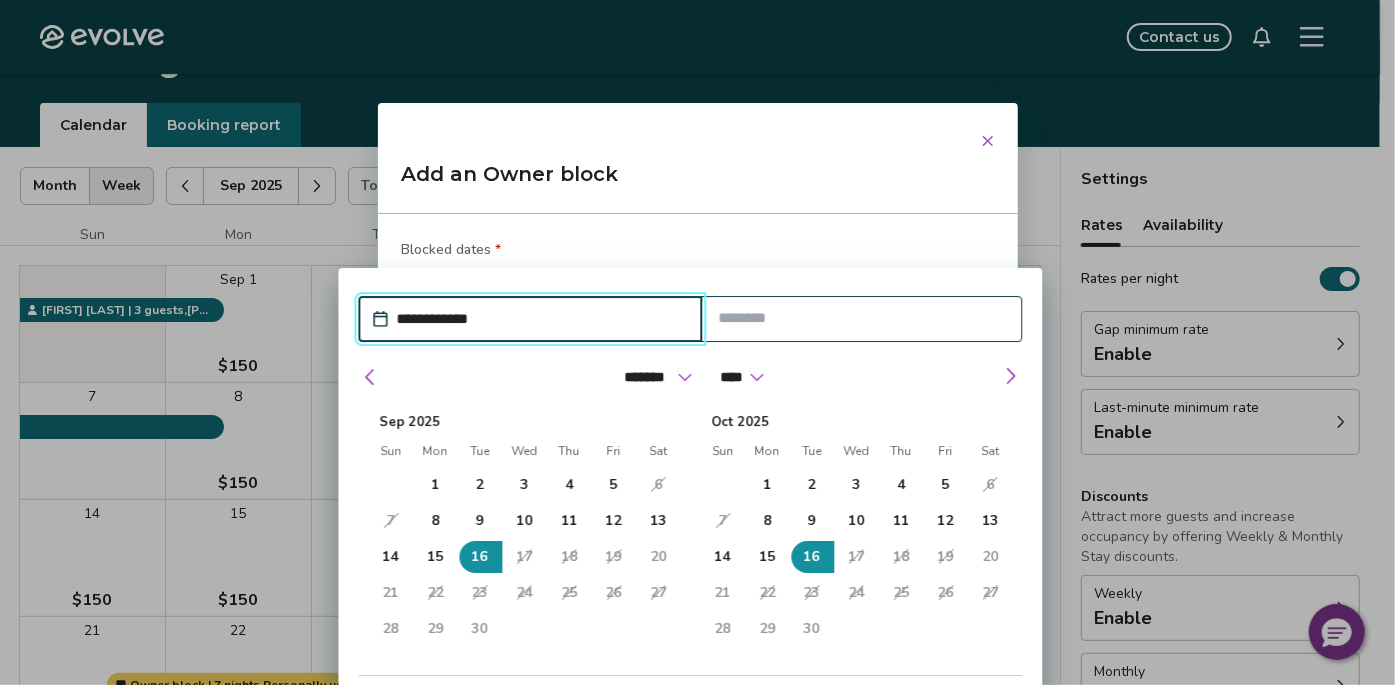 click on "20" at bounding box center (658, 557) 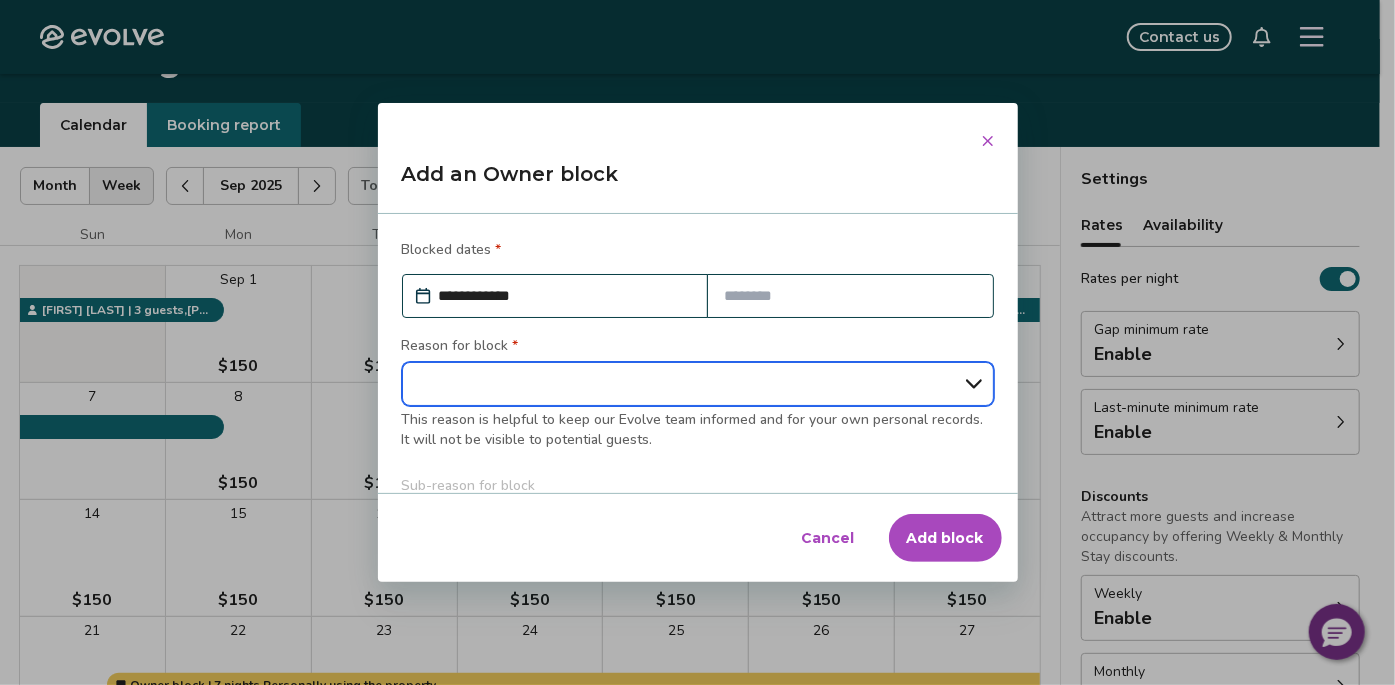 click on "**********" at bounding box center (698, 384) 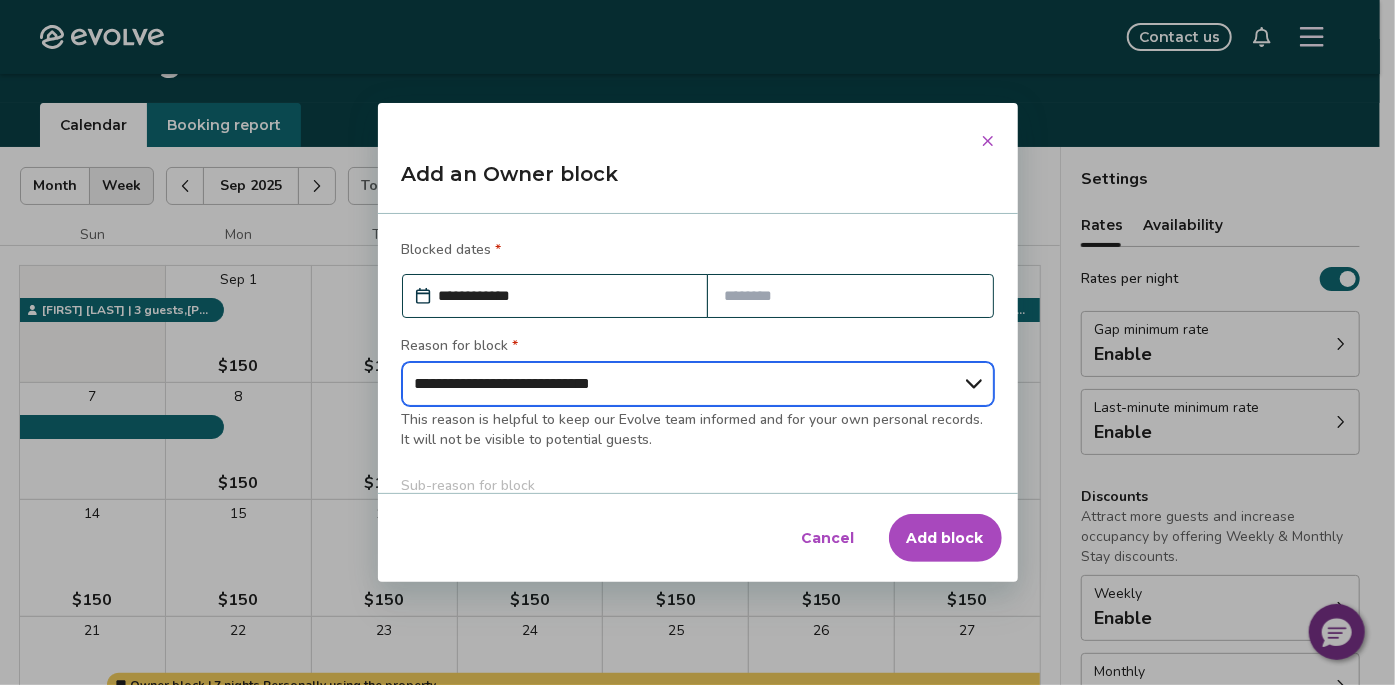 click on "**********" at bounding box center [698, 384] 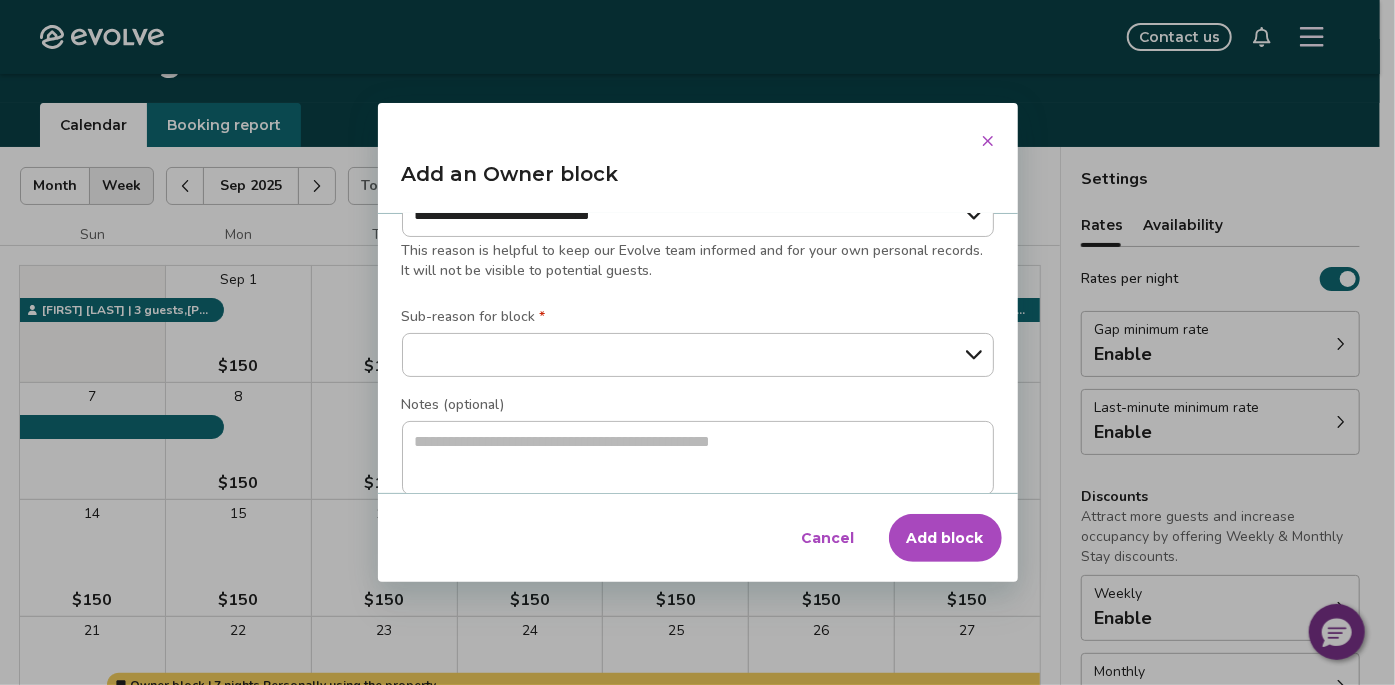 scroll, scrollTop: 193, scrollLeft: 0, axis: vertical 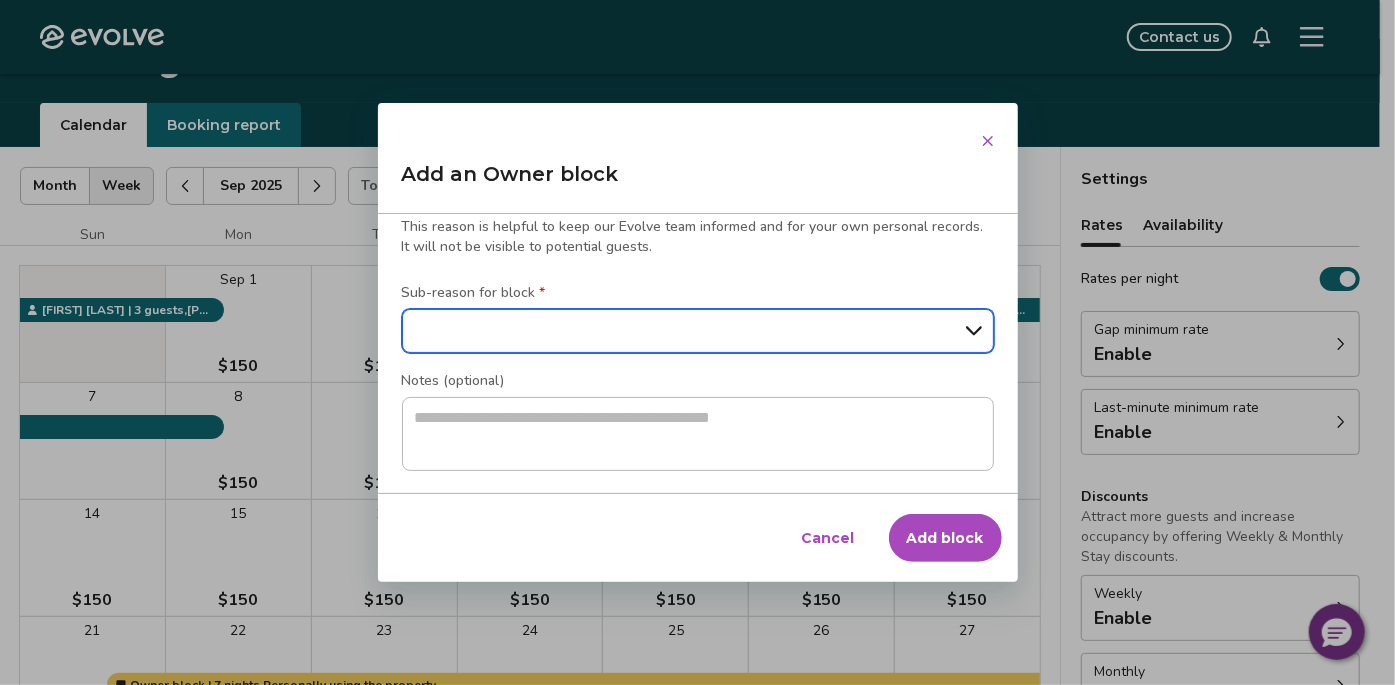 click on "**********" at bounding box center [698, 331] 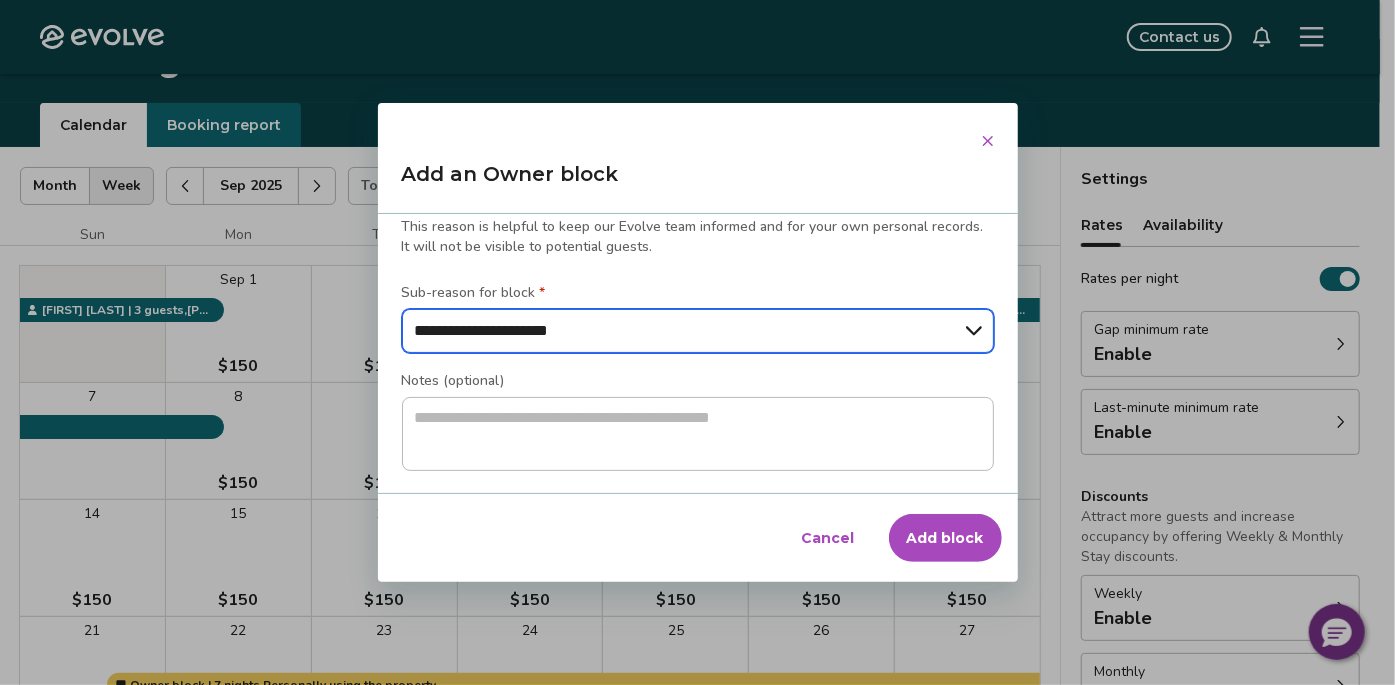 click on "**********" at bounding box center (698, 331) 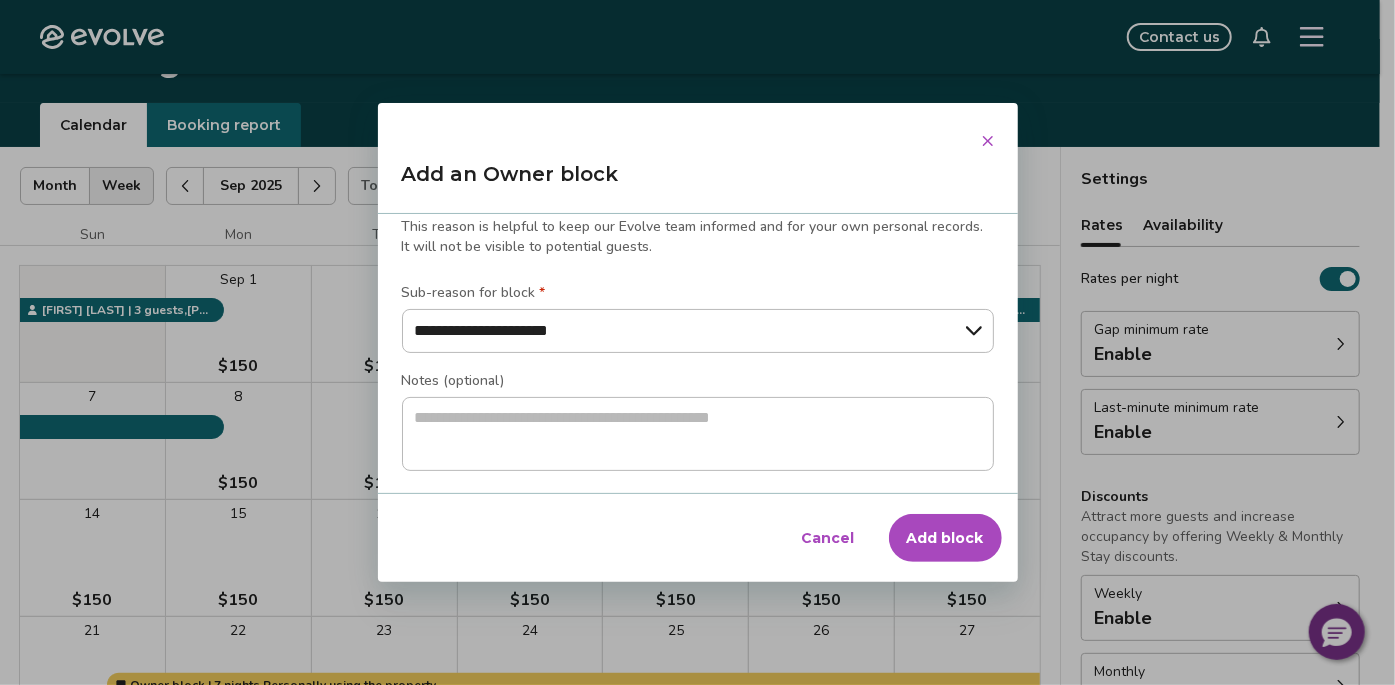 click on "Add block" at bounding box center [945, 538] 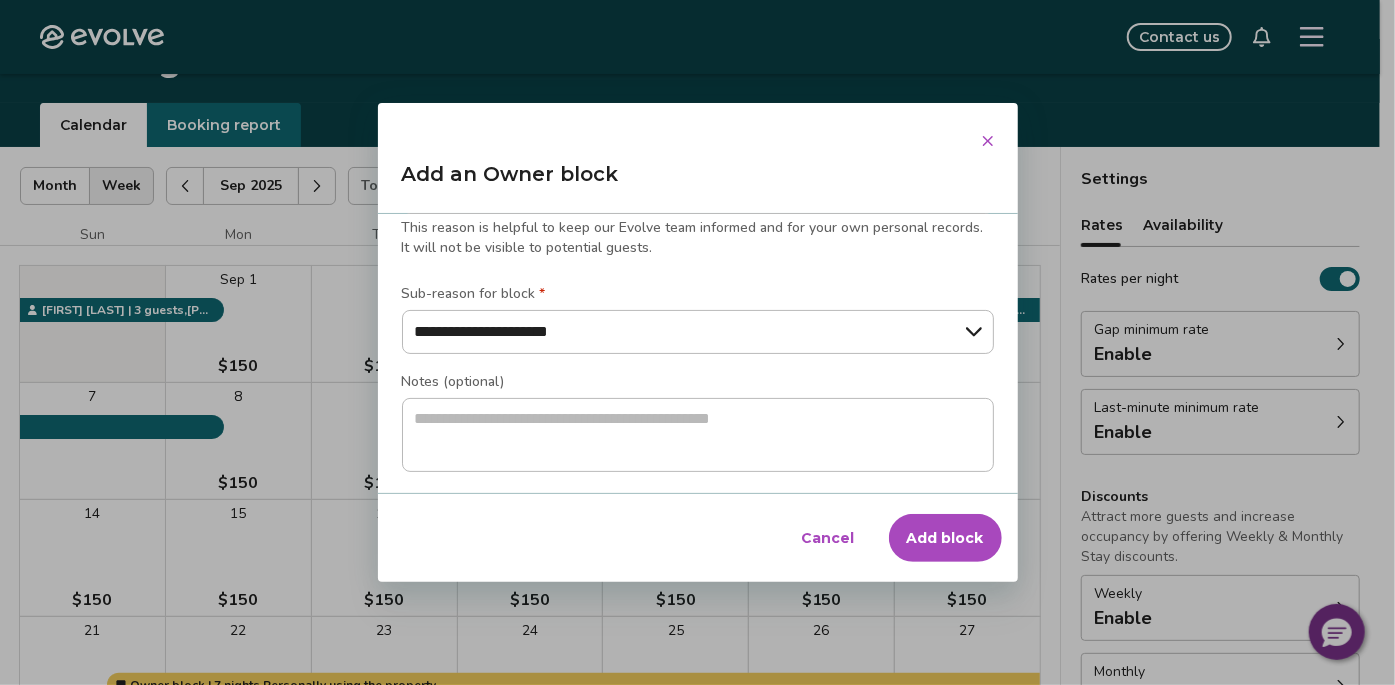click on "Add block" at bounding box center (945, 538) 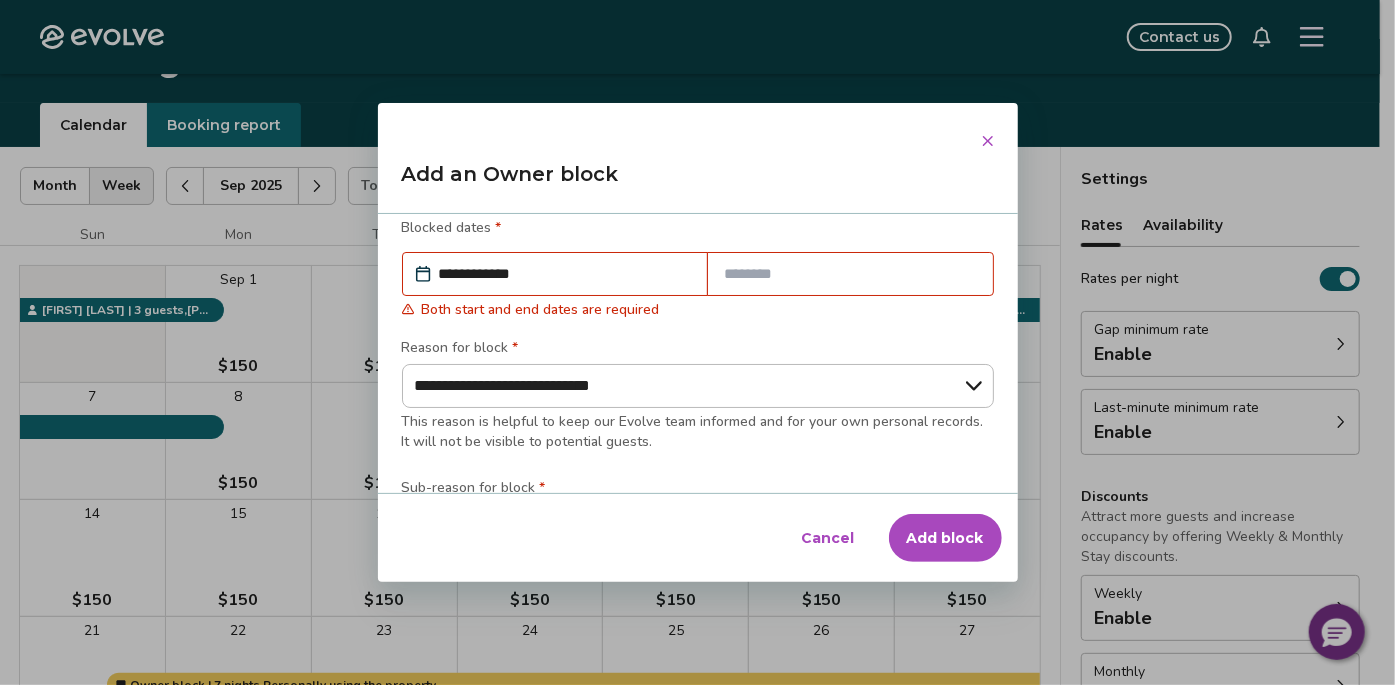 scroll, scrollTop: 19, scrollLeft: 0, axis: vertical 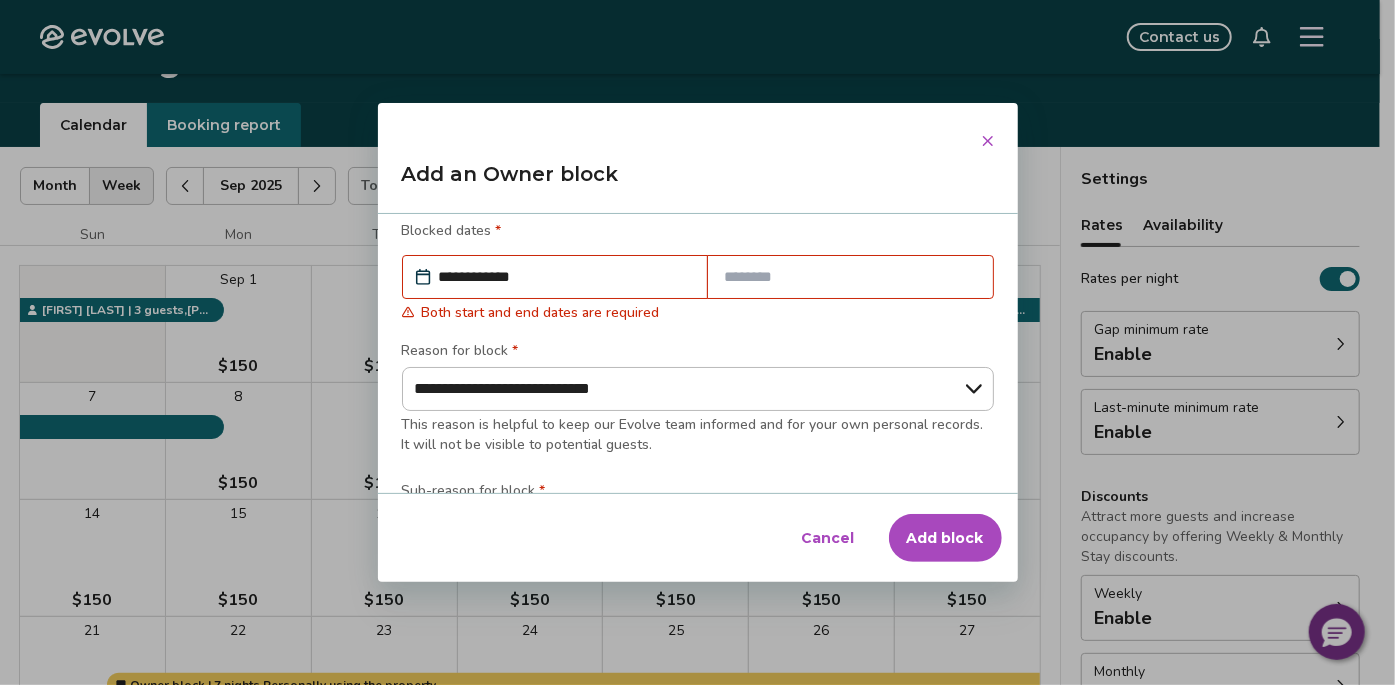 click at bounding box center [850, 277] 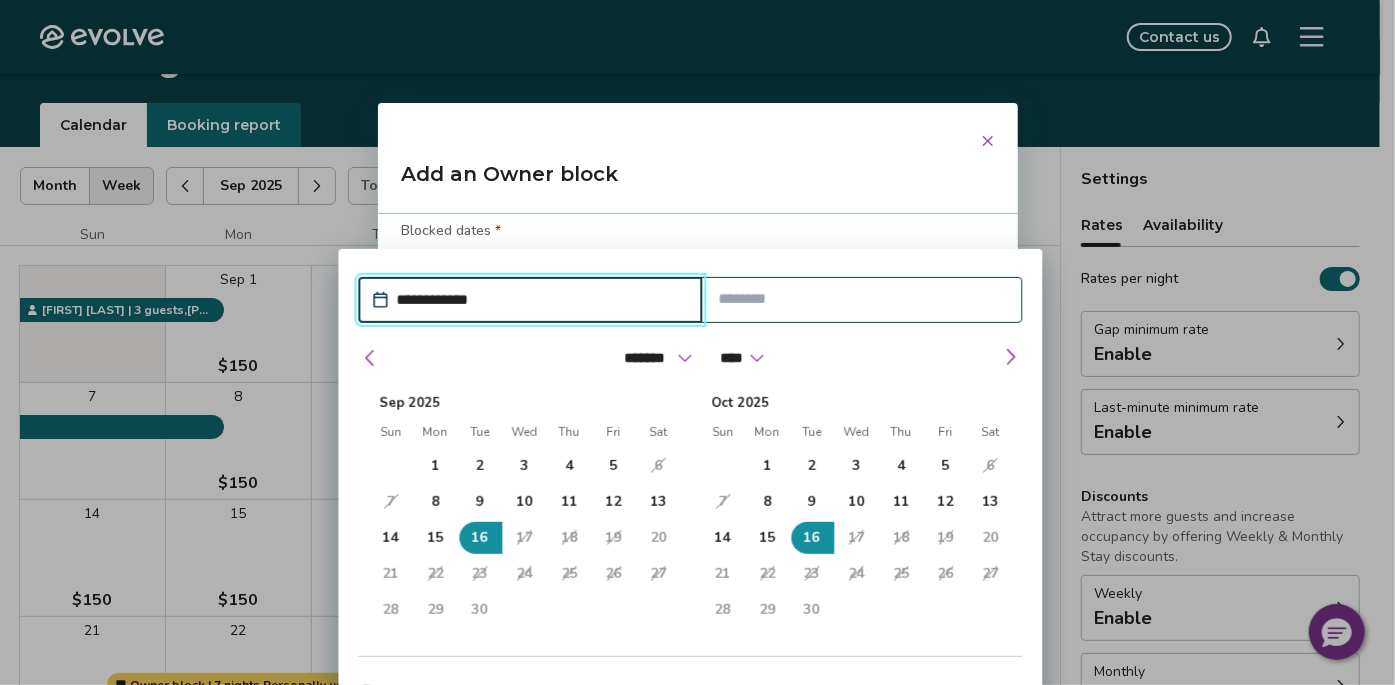 click on "17" at bounding box center (524, 538) 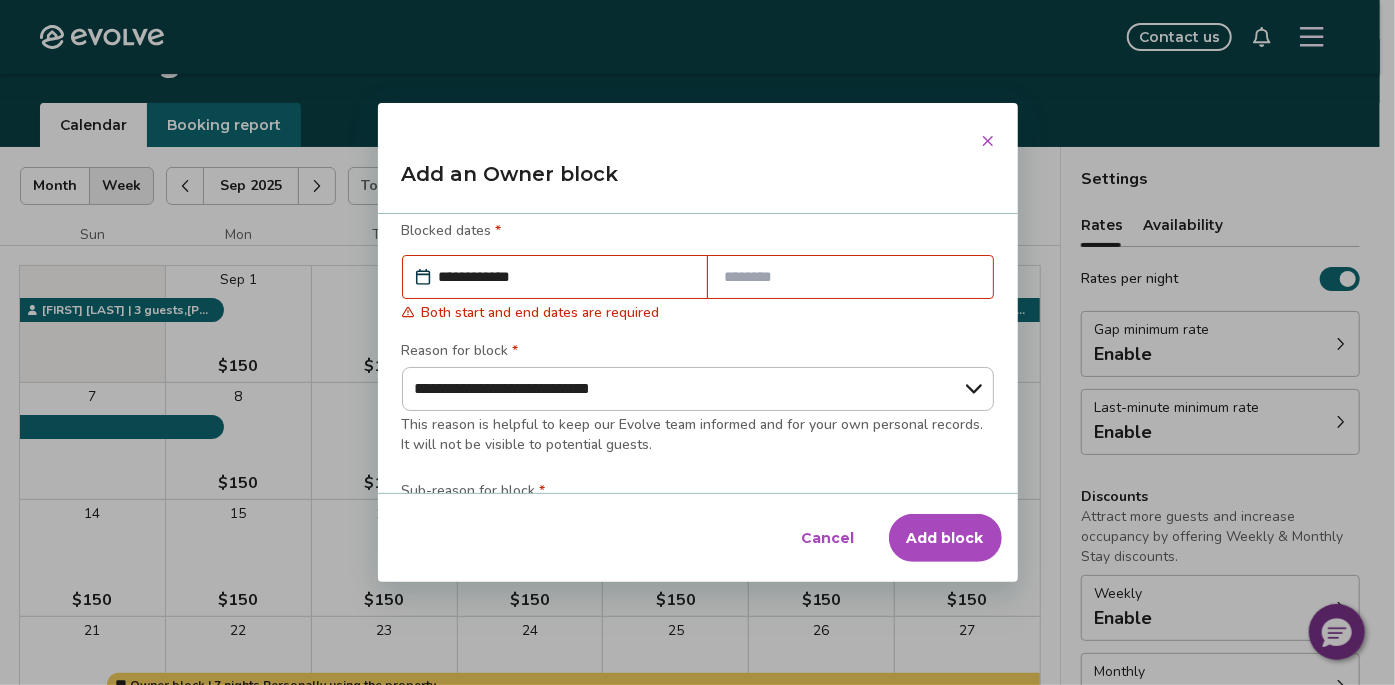 drag, startPoint x: 479, startPoint y: 538, endPoint x: 519, endPoint y: 535, distance: 40.112343 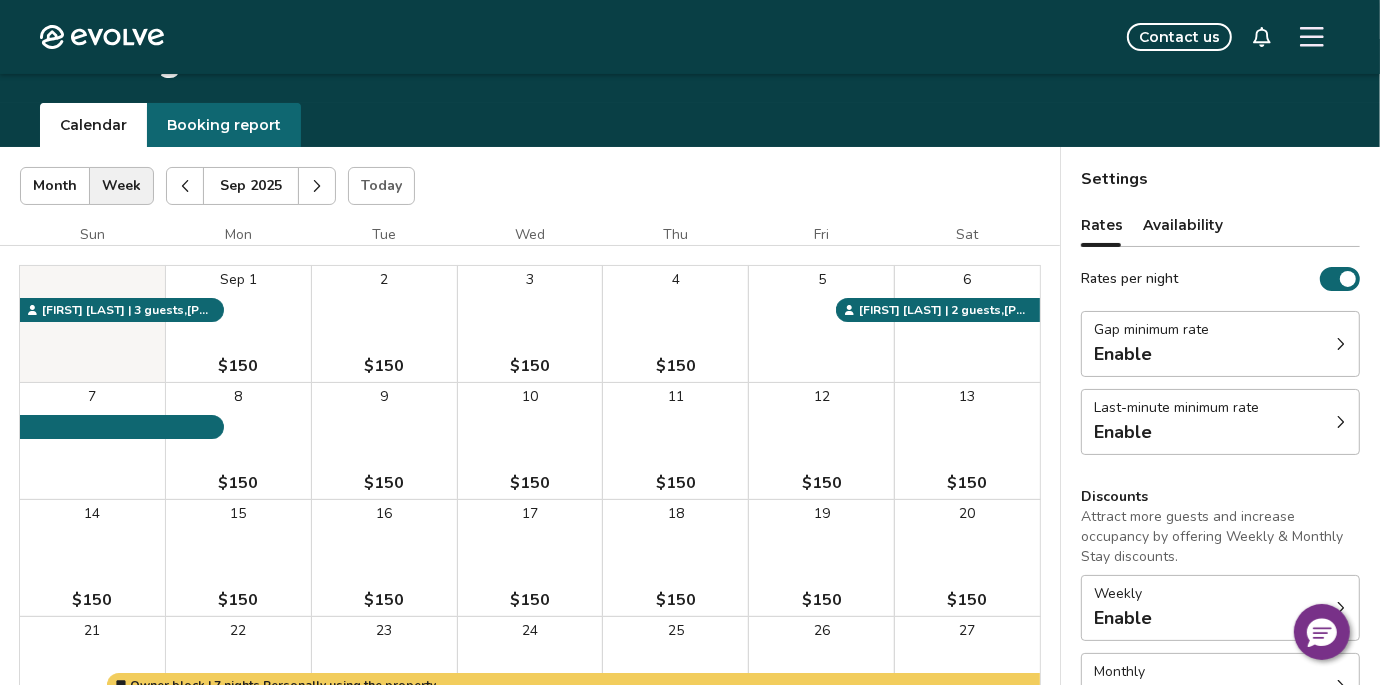 drag, startPoint x: 381, startPoint y: 548, endPoint x: 937, endPoint y: 535, distance: 556.152 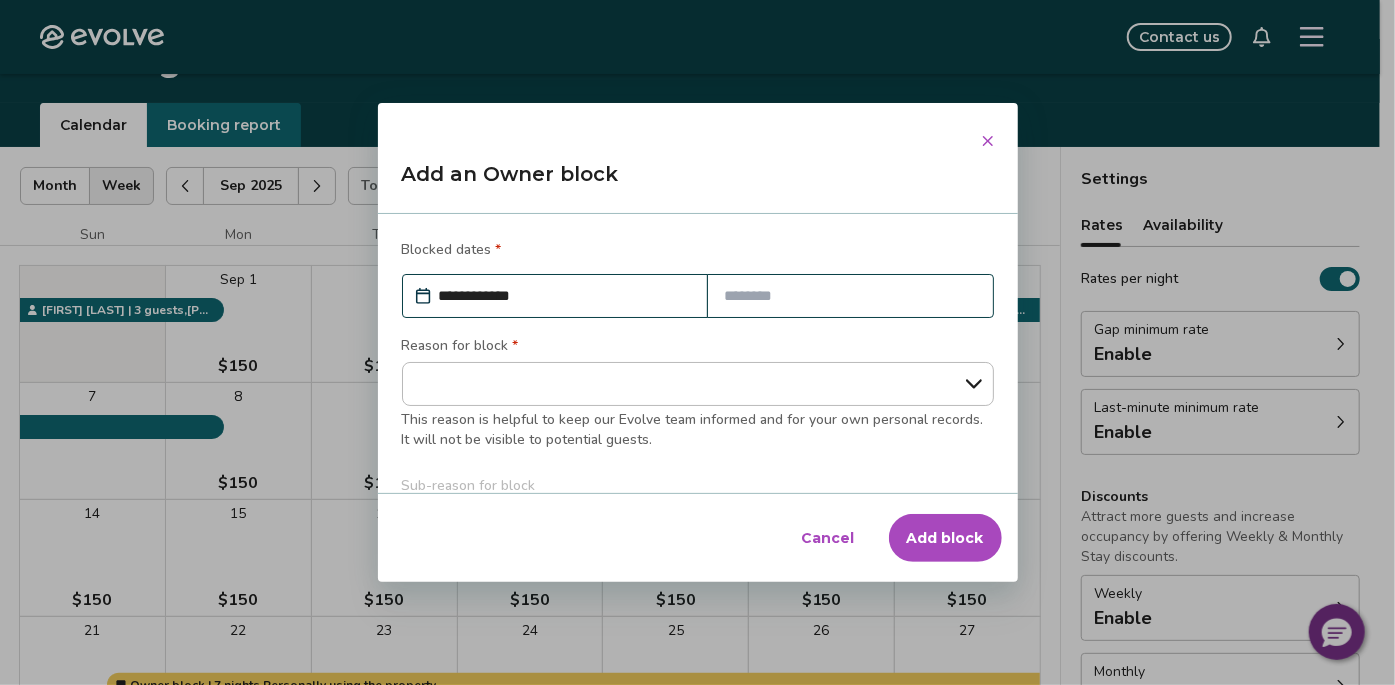 click on "**********" at bounding box center (565, 296) 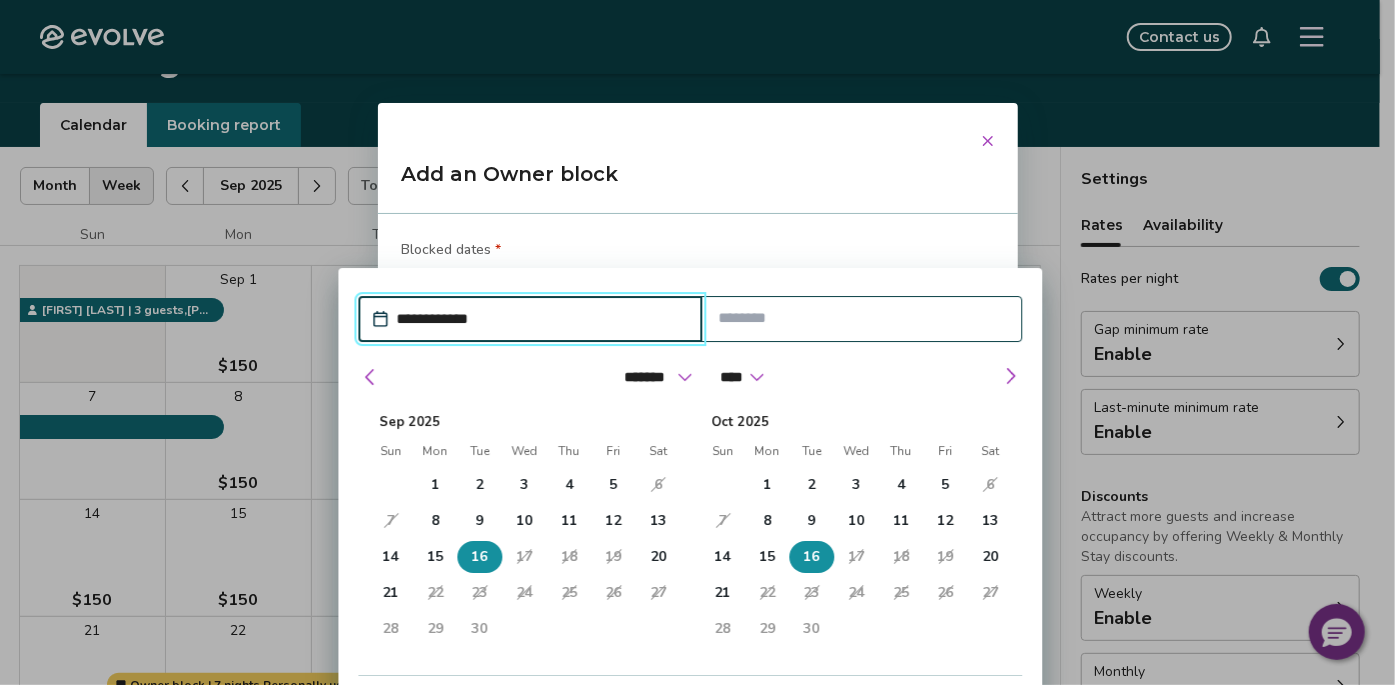 click on "16" at bounding box center (479, 557) 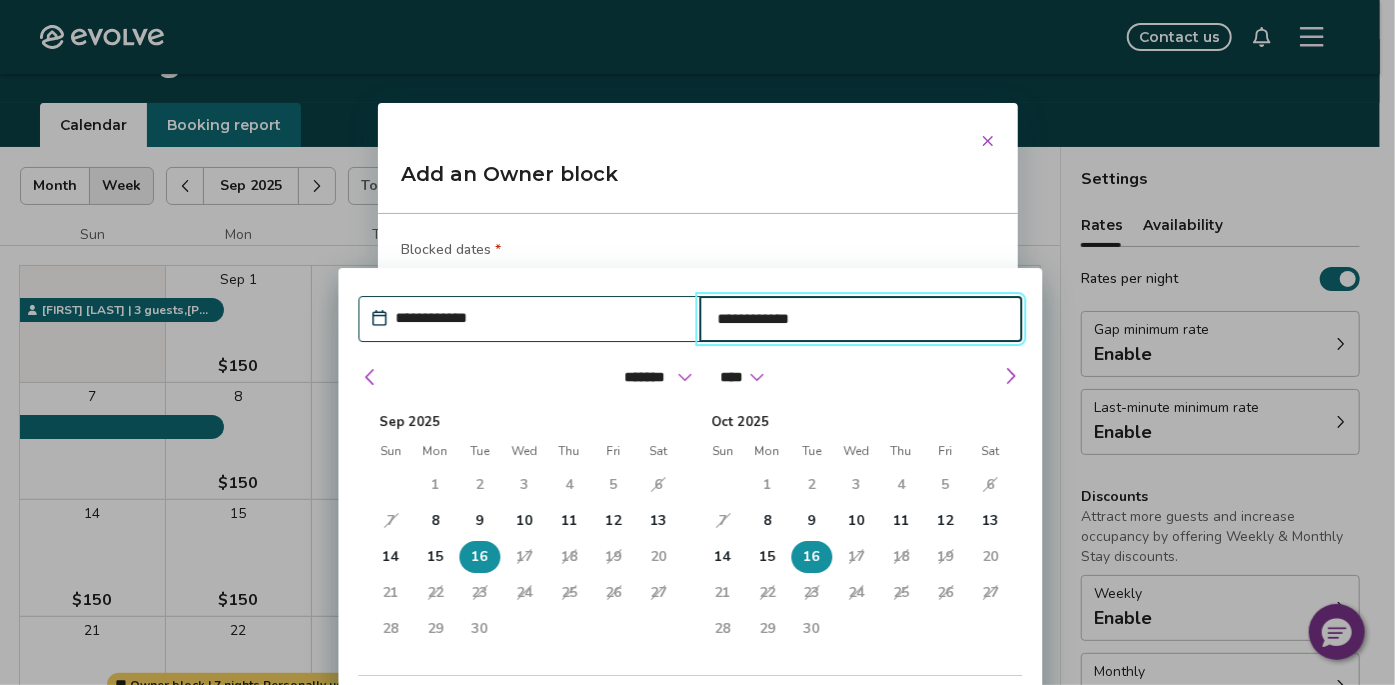 click on "20" at bounding box center [658, 557] 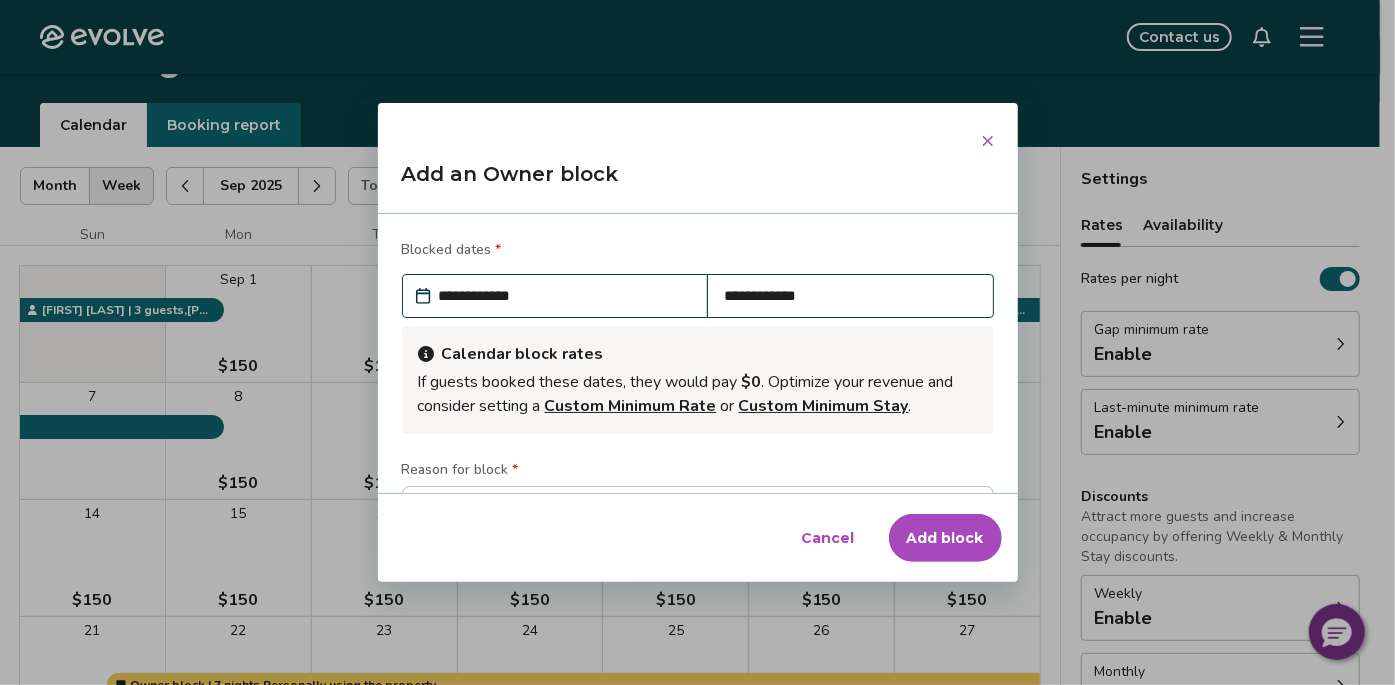 click on "Add an Owner block" at bounding box center [698, 182] 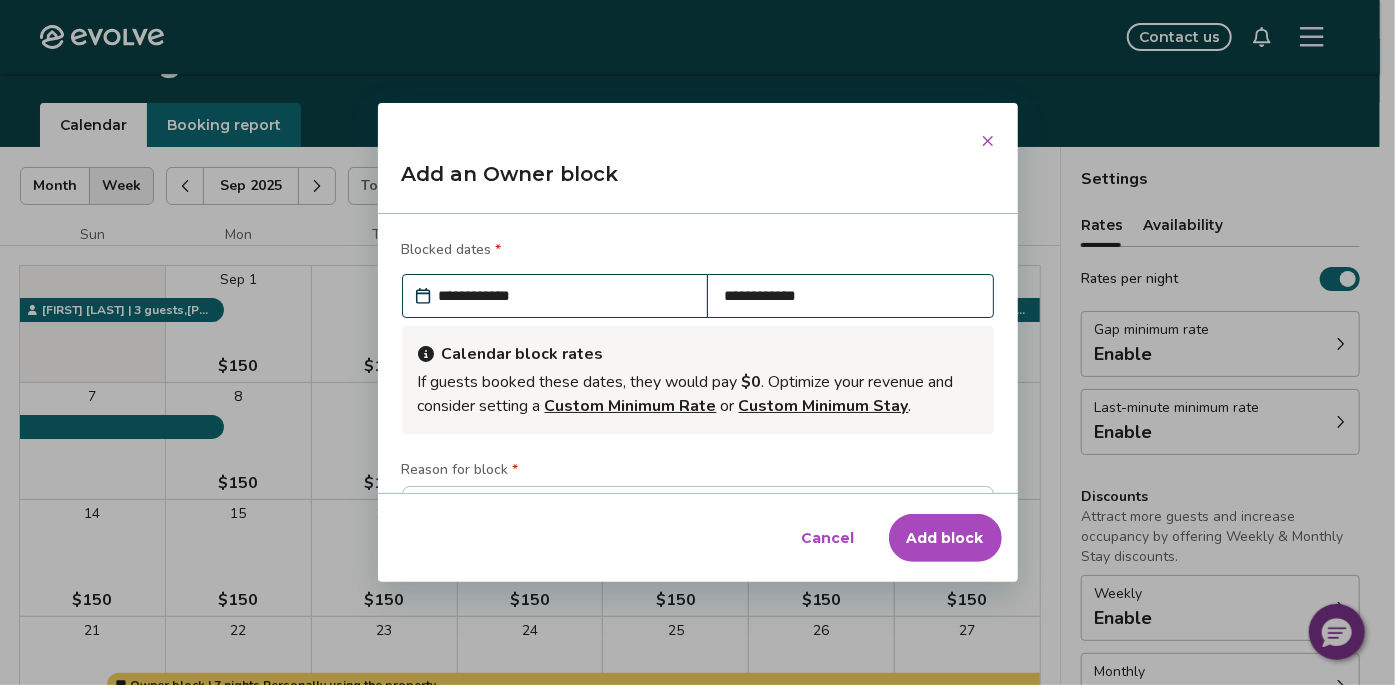click on "Add block" at bounding box center [945, 538] 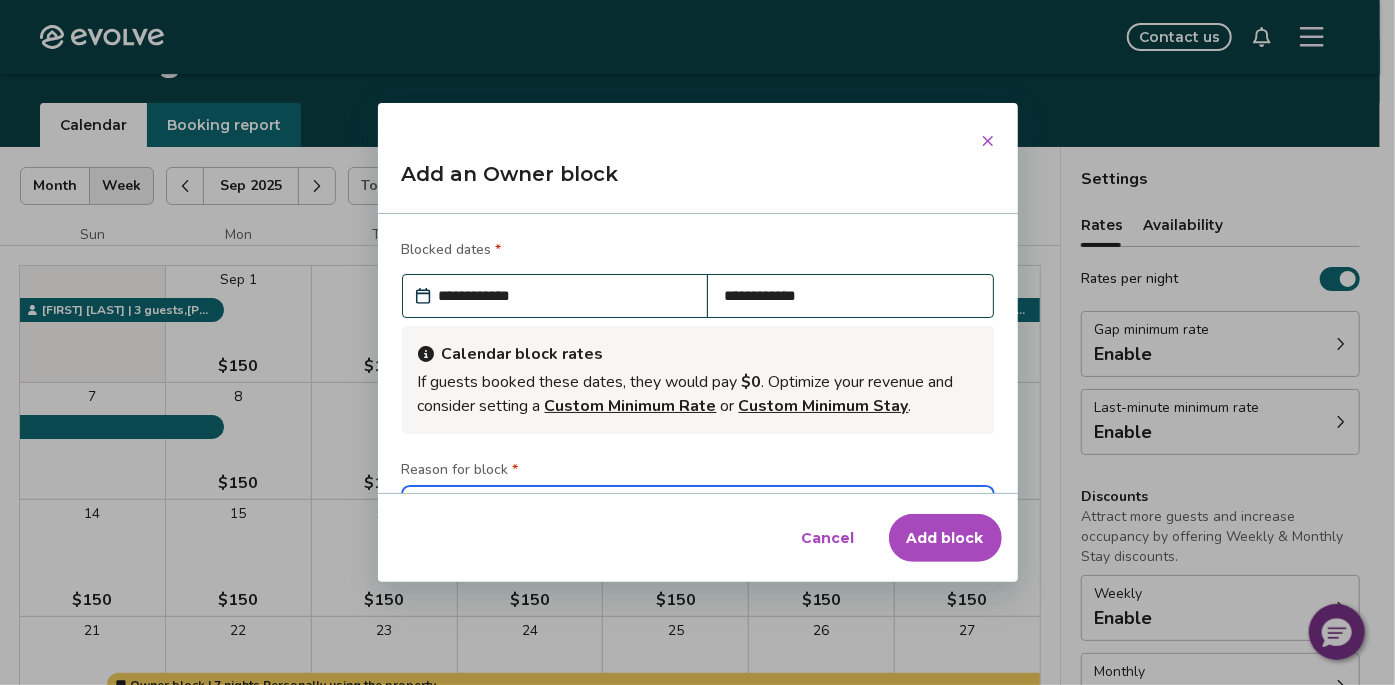 type on "*" 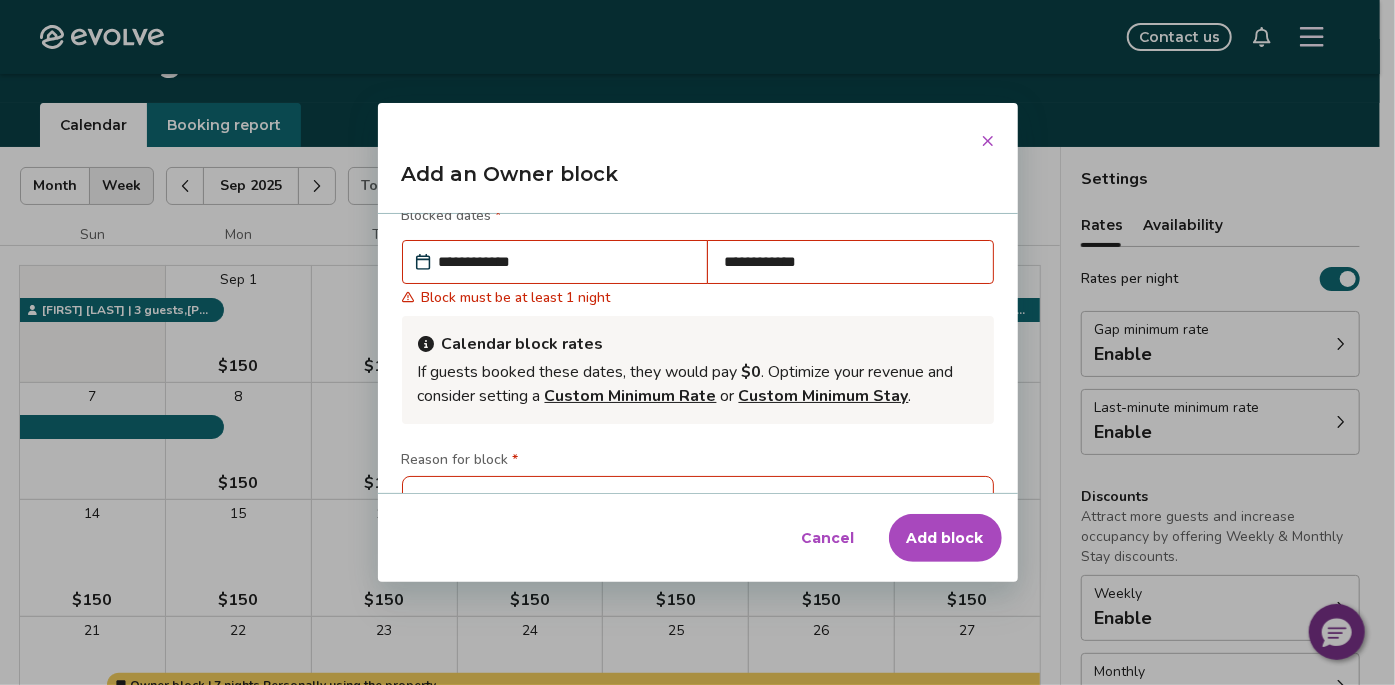 click on "**********" at bounding box center (850, 262) 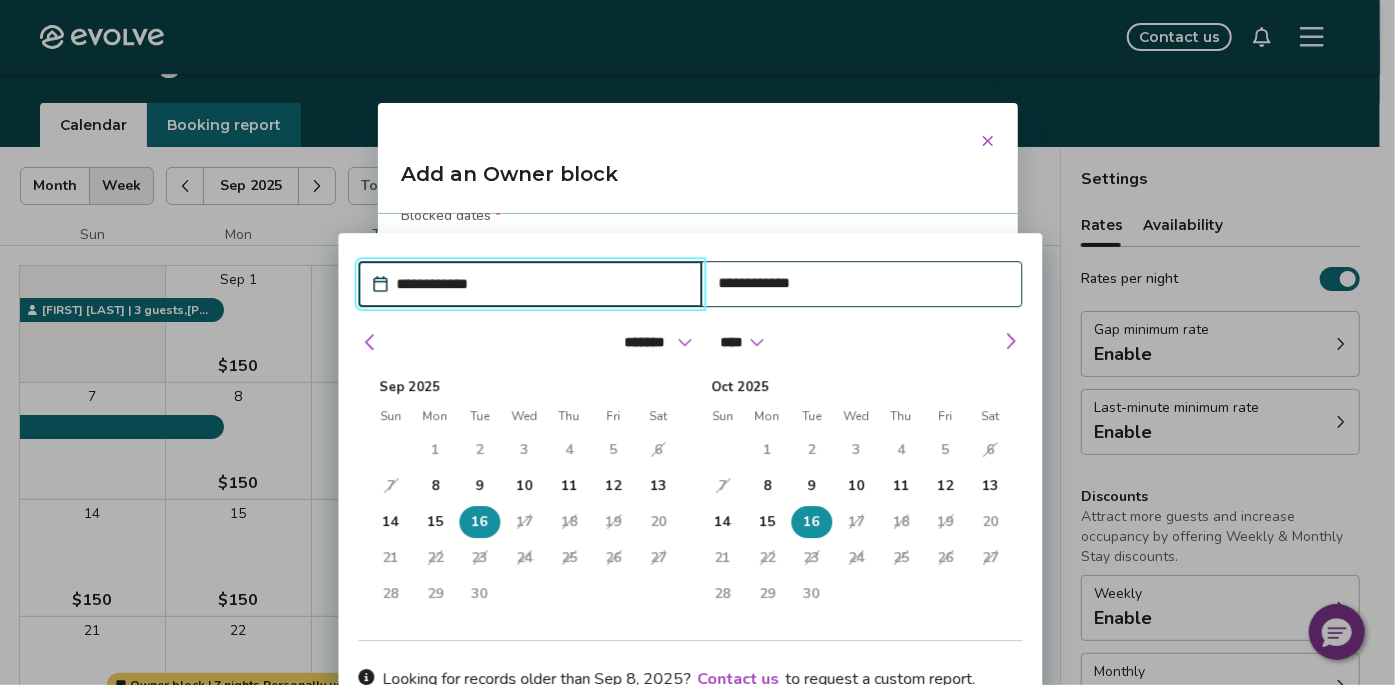 click on "20" at bounding box center [658, 522] 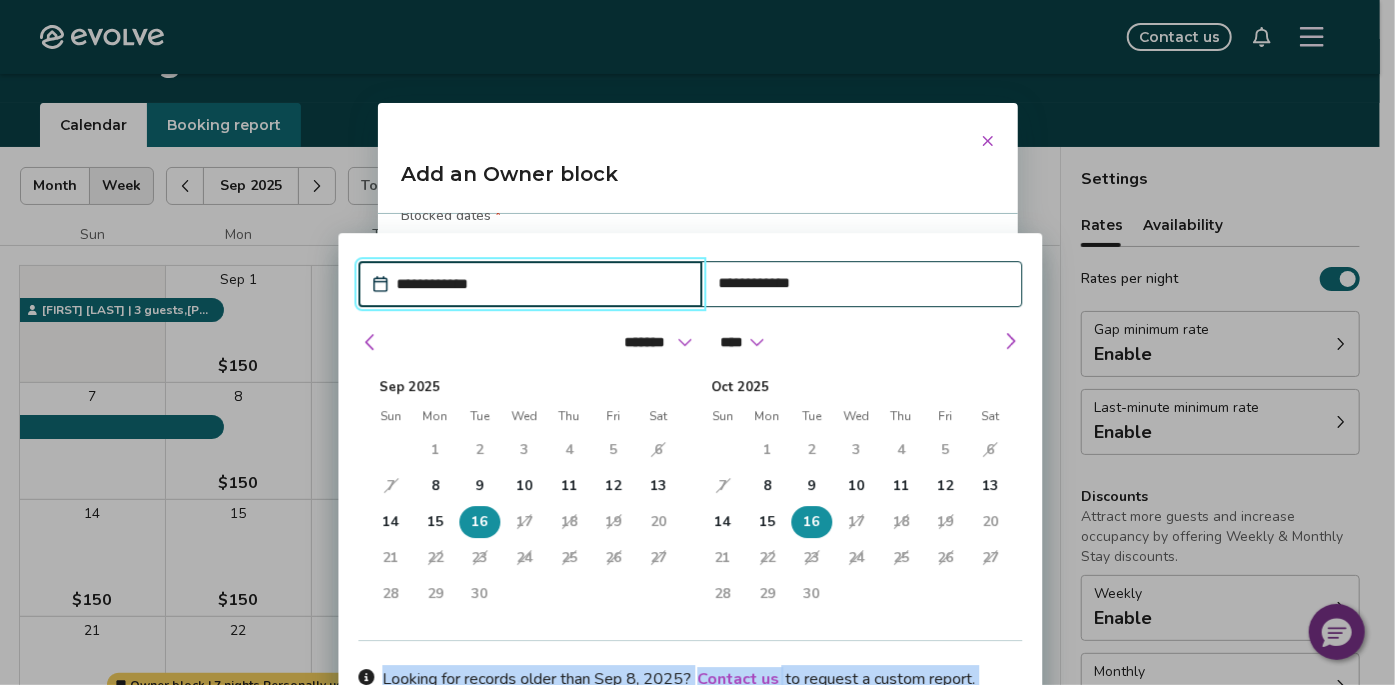 scroll, scrollTop: 320, scrollLeft: 0, axis: vertical 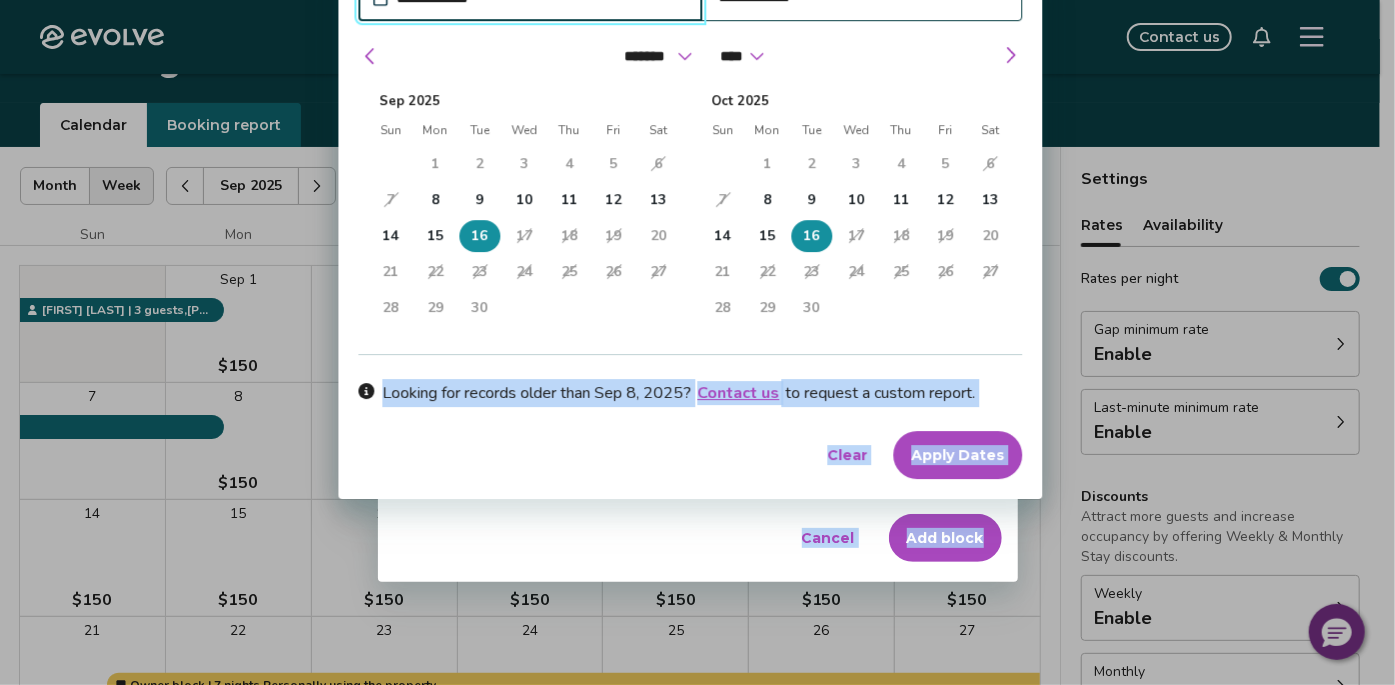 drag, startPoint x: 1023, startPoint y: 392, endPoint x: 1033, endPoint y: 660, distance: 268.1865 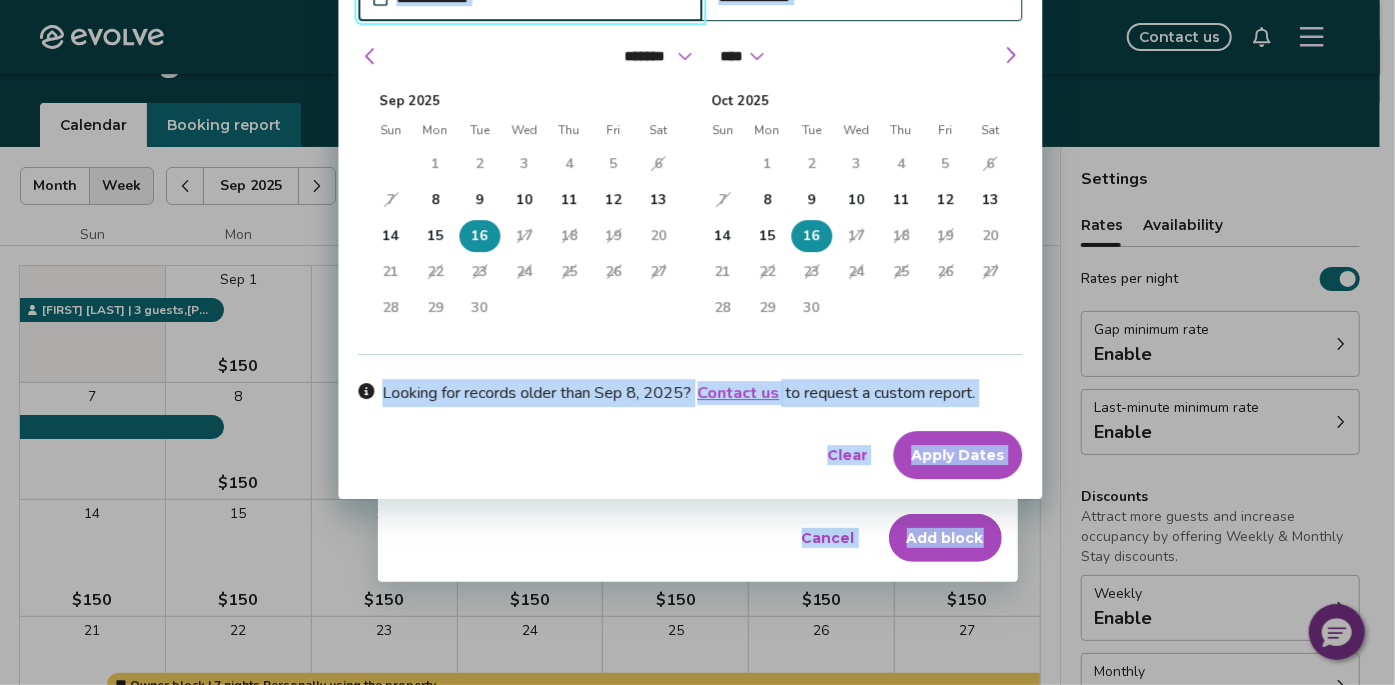 scroll, scrollTop: 0, scrollLeft: 0, axis: both 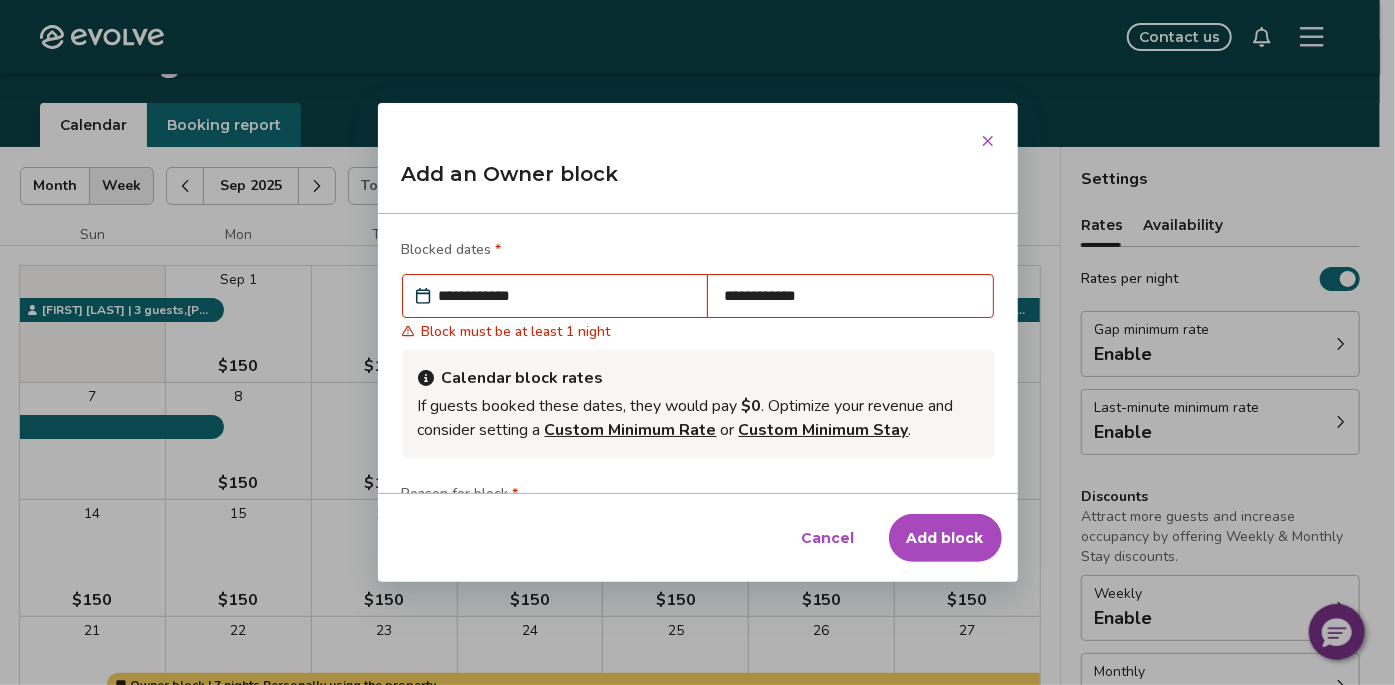 click on "**********" at bounding box center [850, 296] 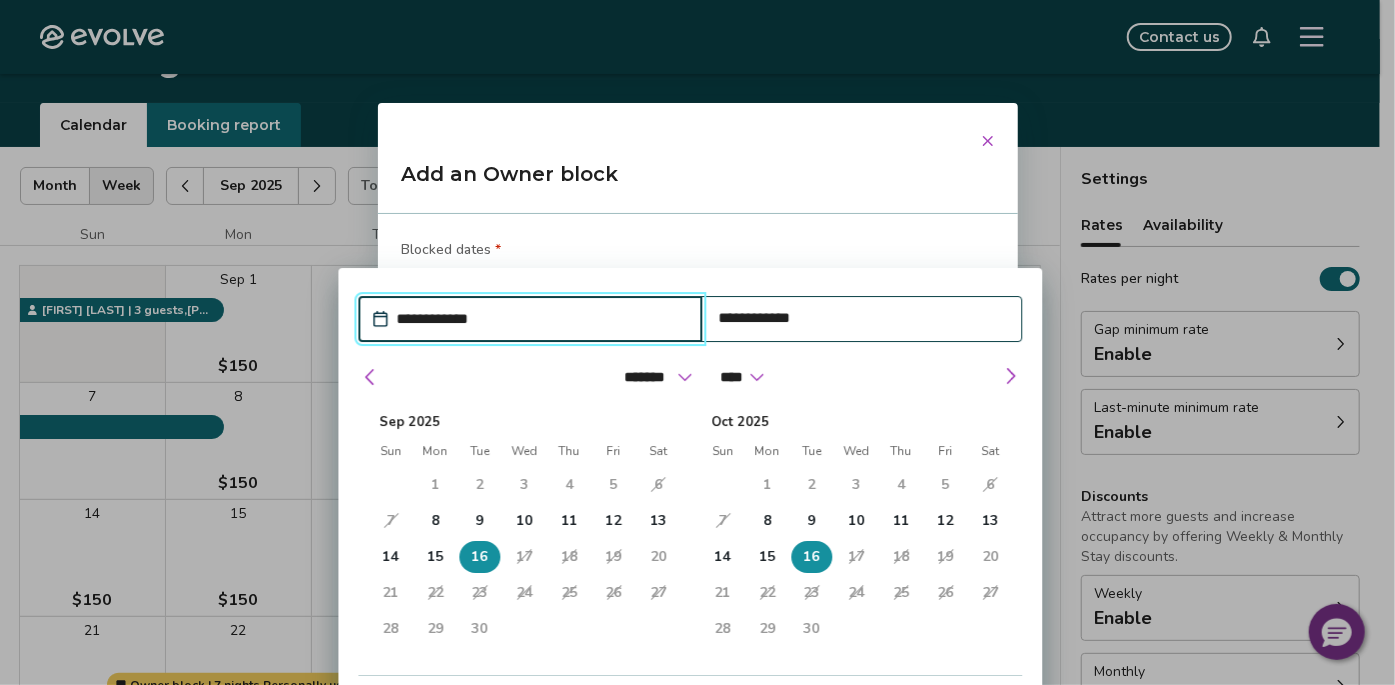 click on "**********" at bounding box center (861, 318) 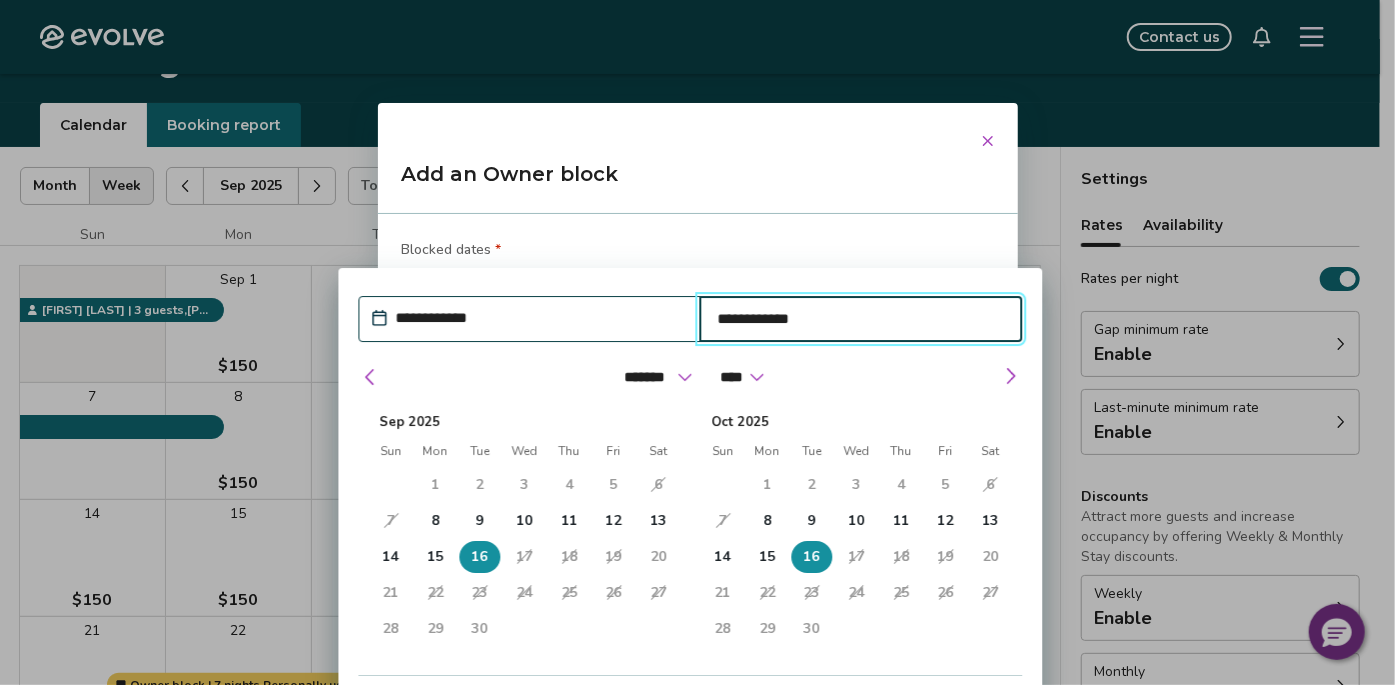 click on "20" at bounding box center (658, 557) 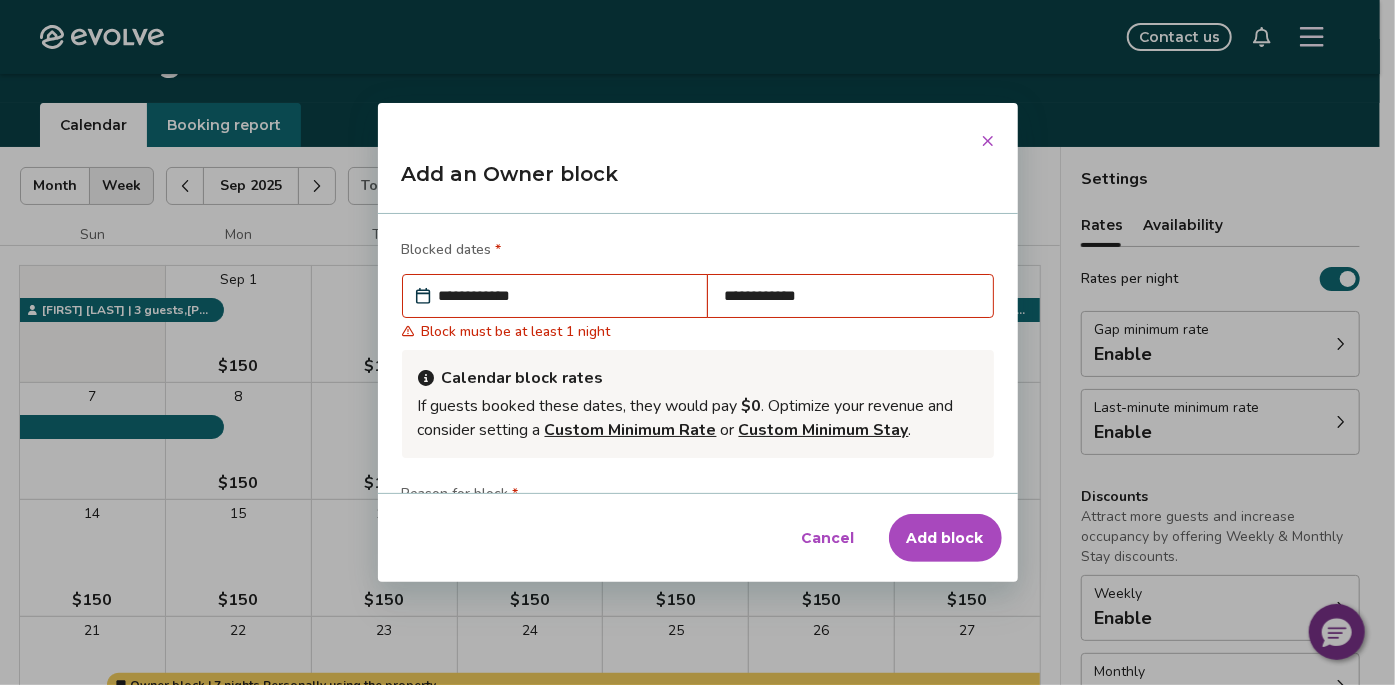 click on "Cancel" at bounding box center (828, 538) 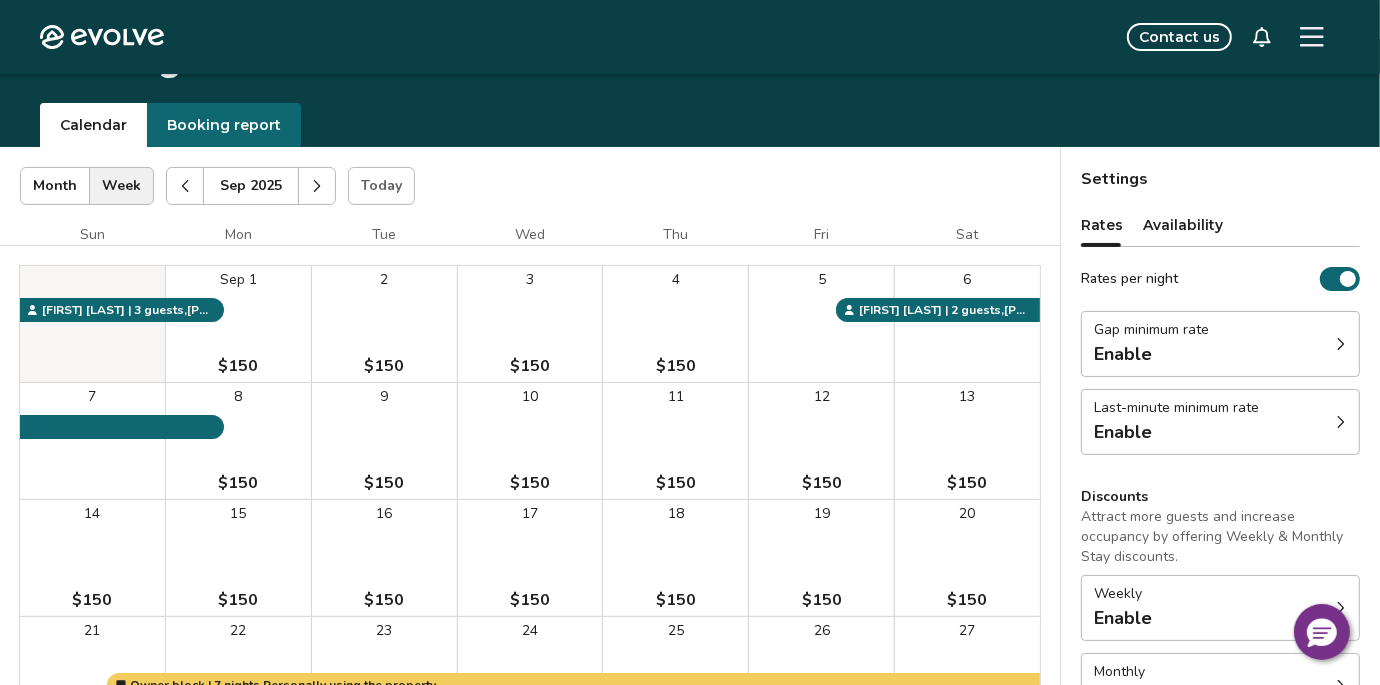 click on "16 $150" at bounding box center (384, 558) 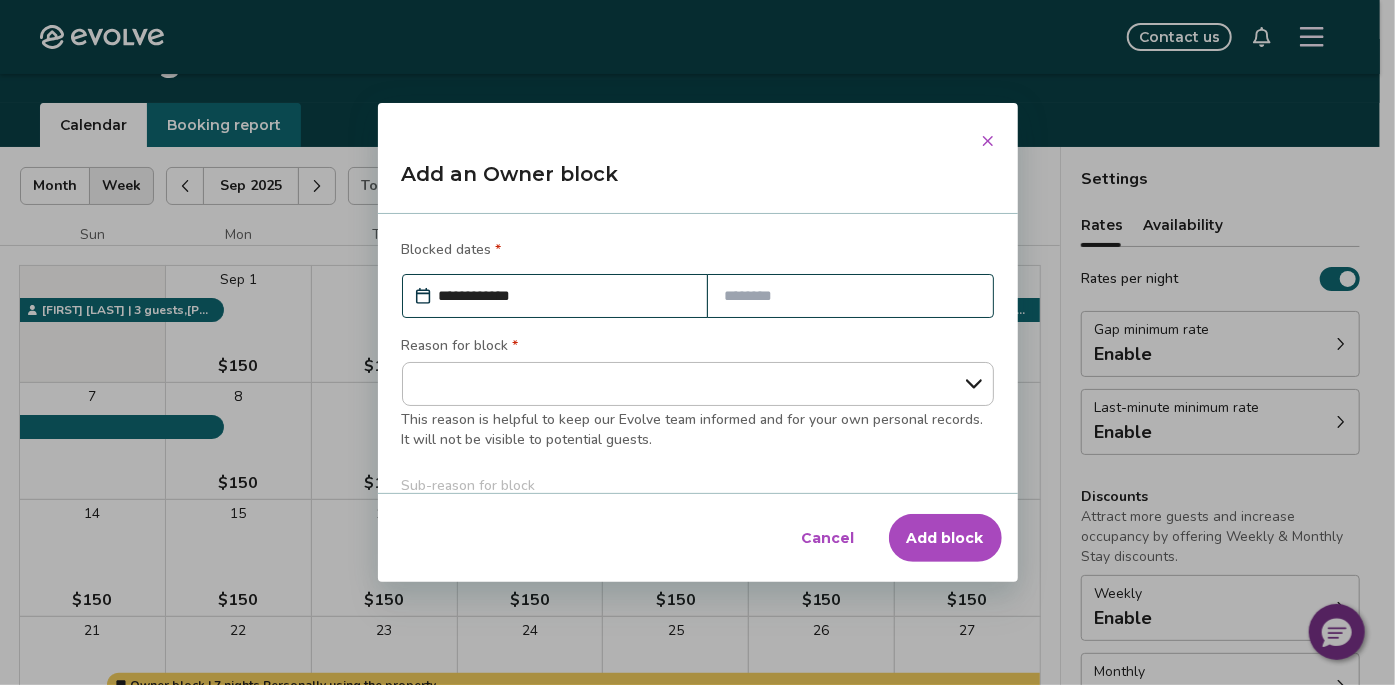click at bounding box center (850, 296) 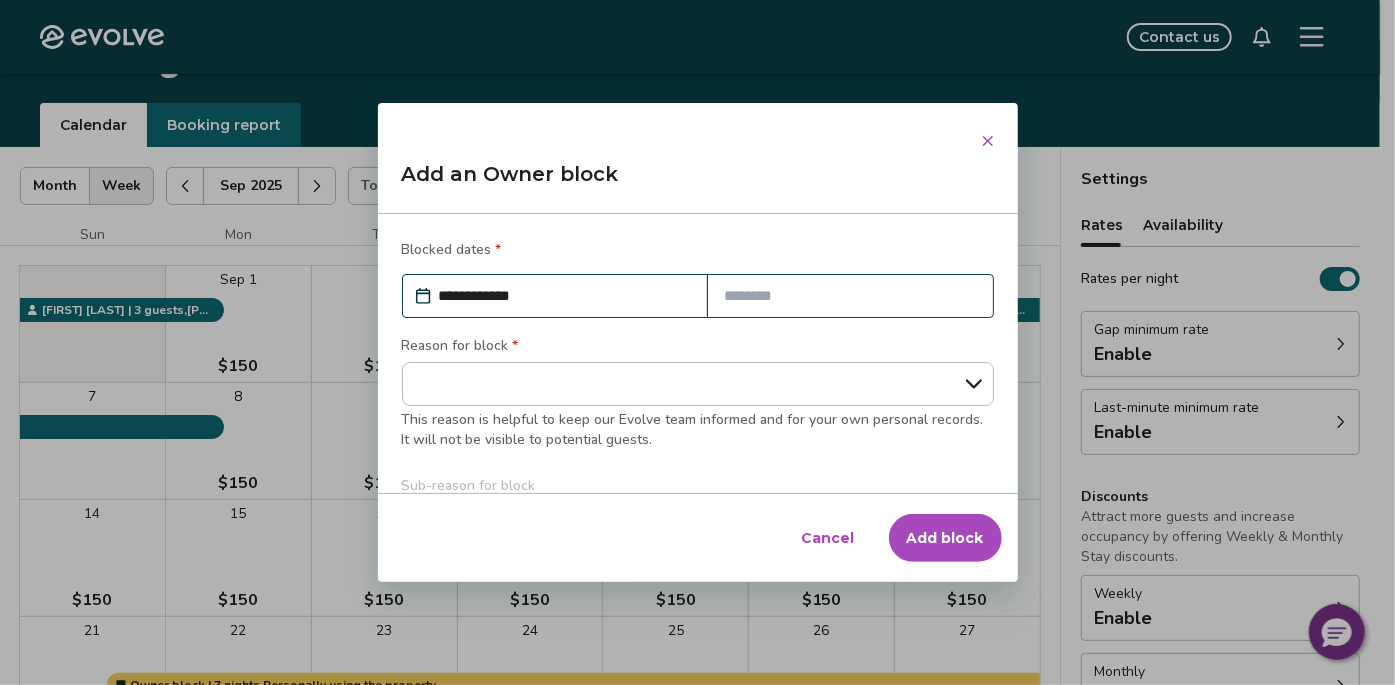 click on "Add an Owner block" at bounding box center (698, 182) 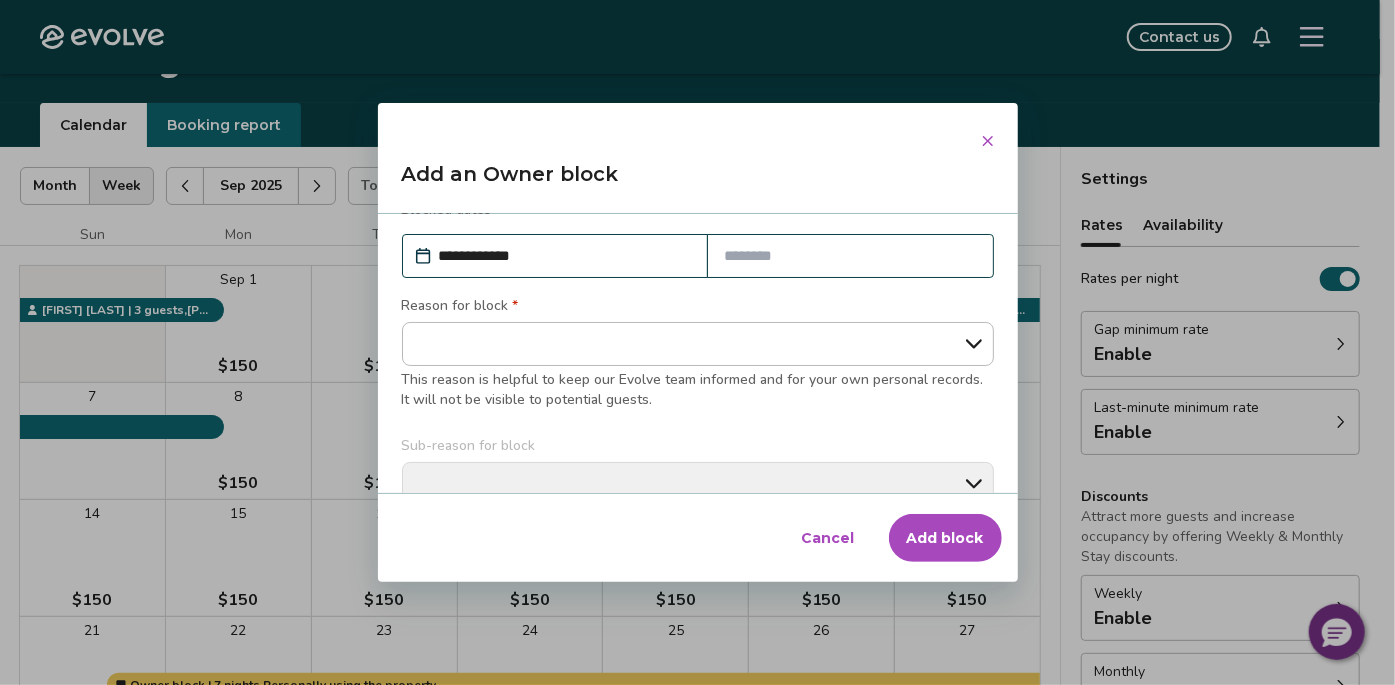 scroll, scrollTop: 193, scrollLeft: 0, axis: vertical 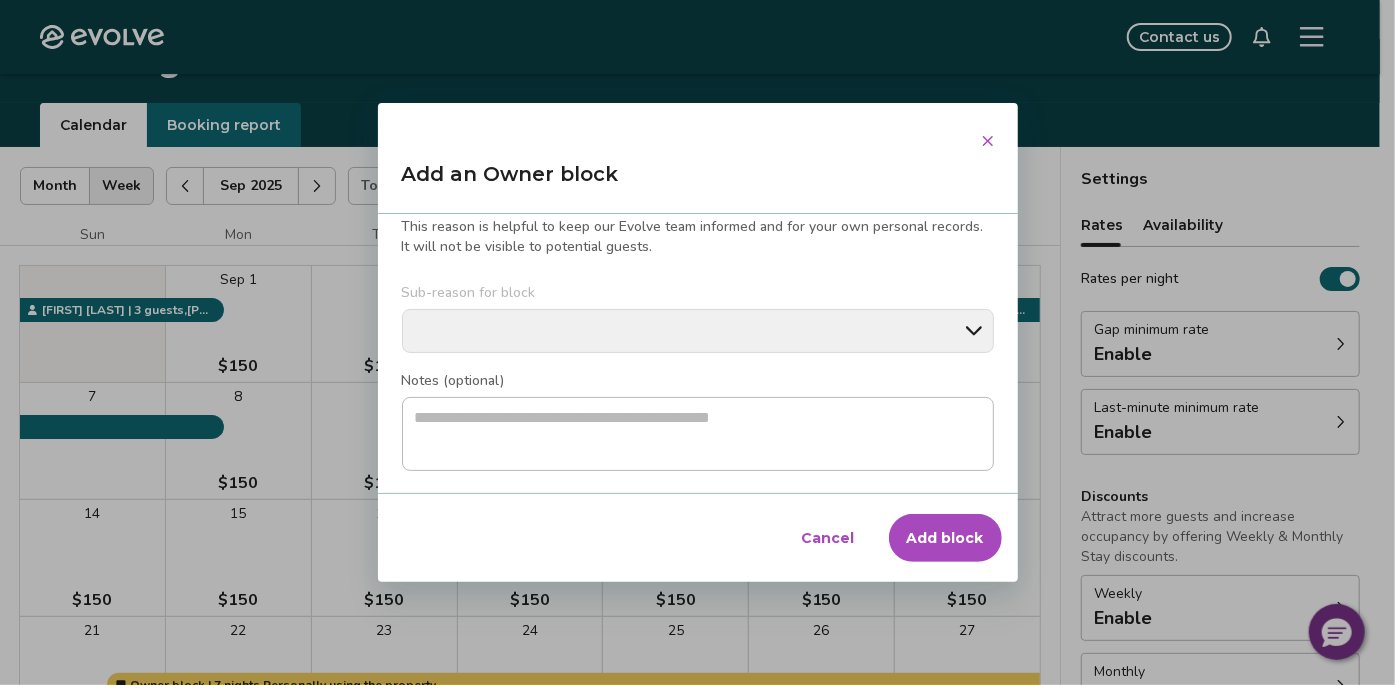 click on "Cancel" at bounding box center [828, 538] 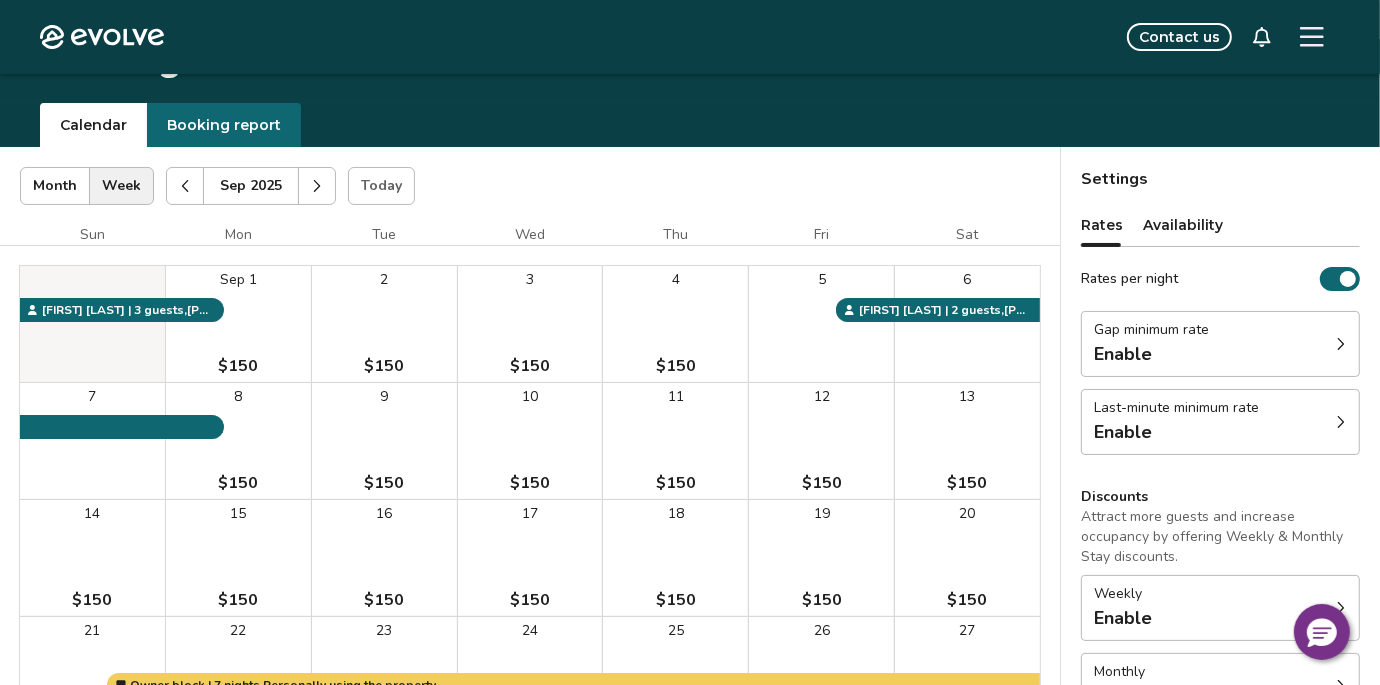 click on "16 $150" at bounding box center [384, 558] 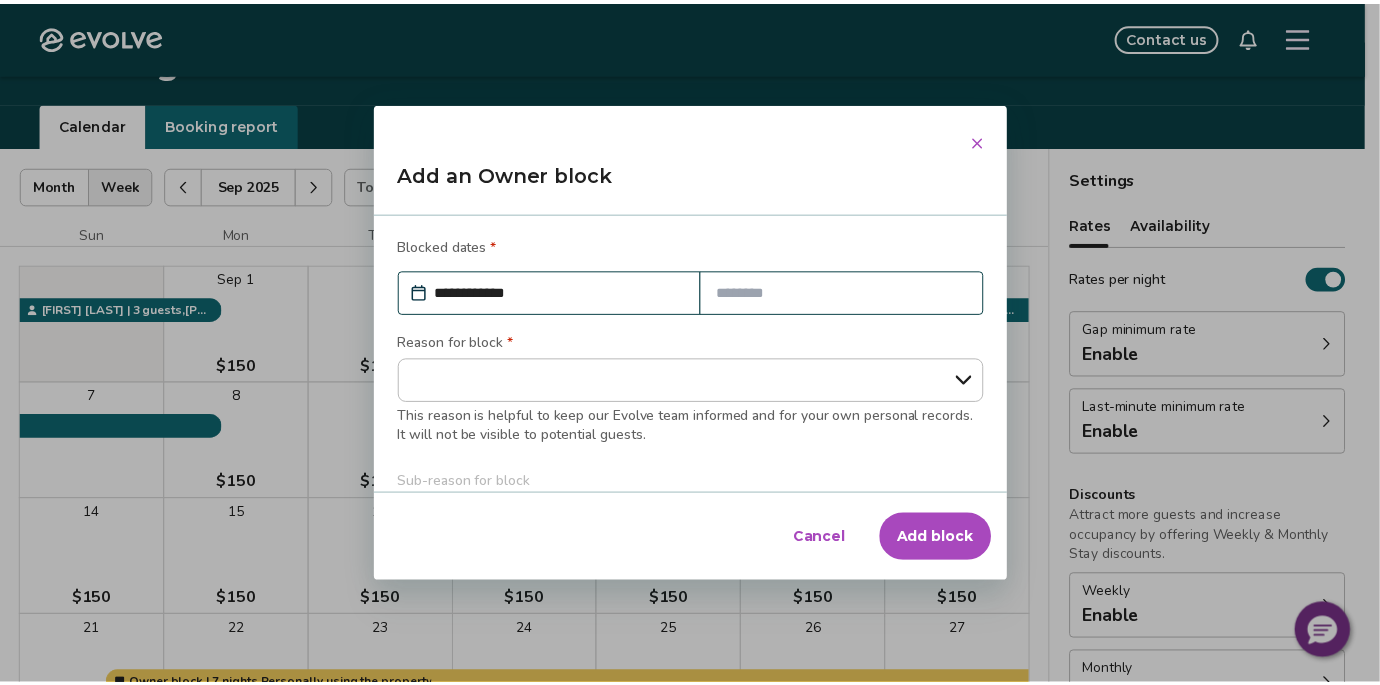 scroll, scrollTop: 0, scrollLeft: 0, axis: both 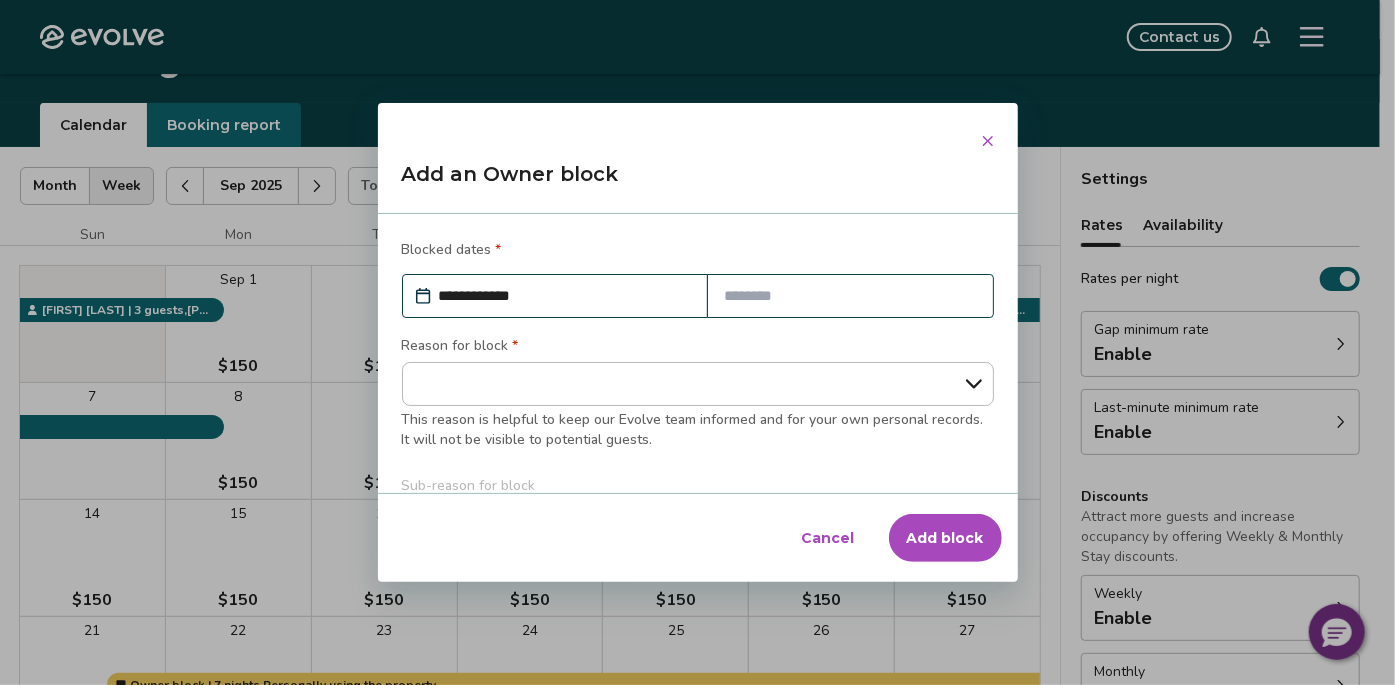 click 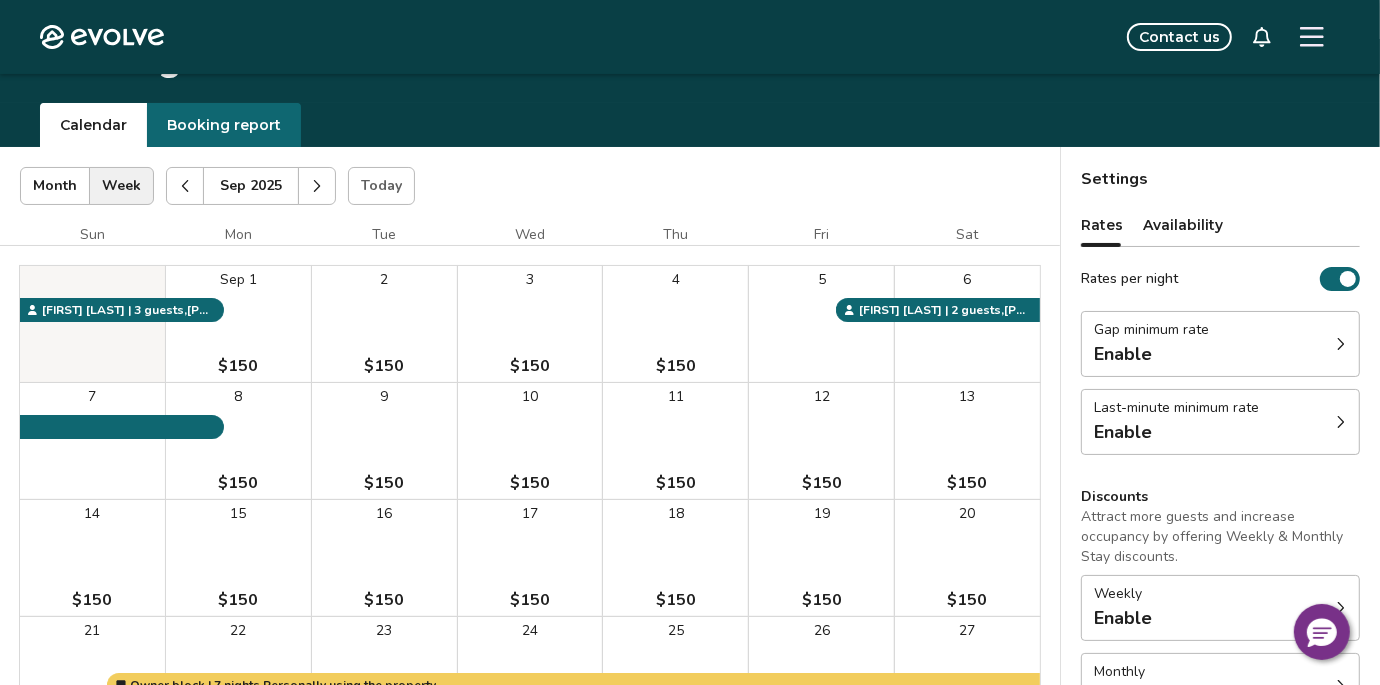 click on "16 $150" at bounding box center (384, 558) 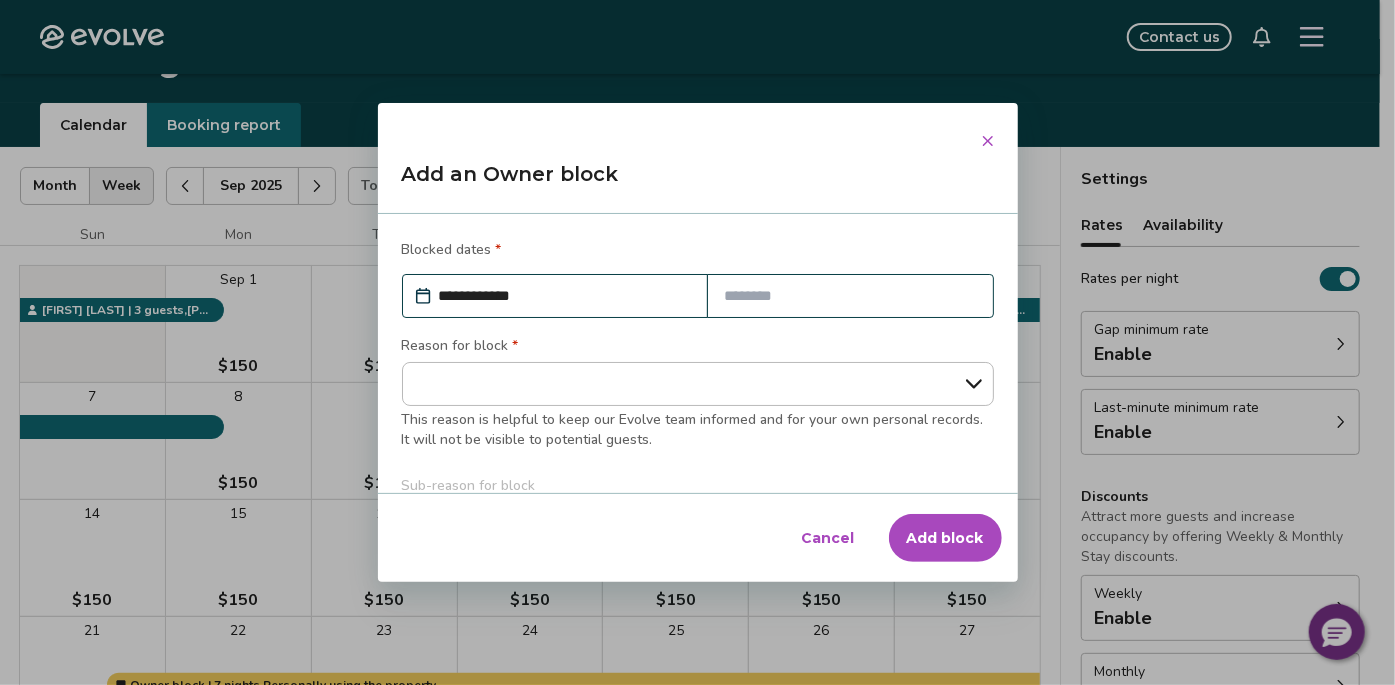 click on "Cancel" at bounding box center [828, 538] 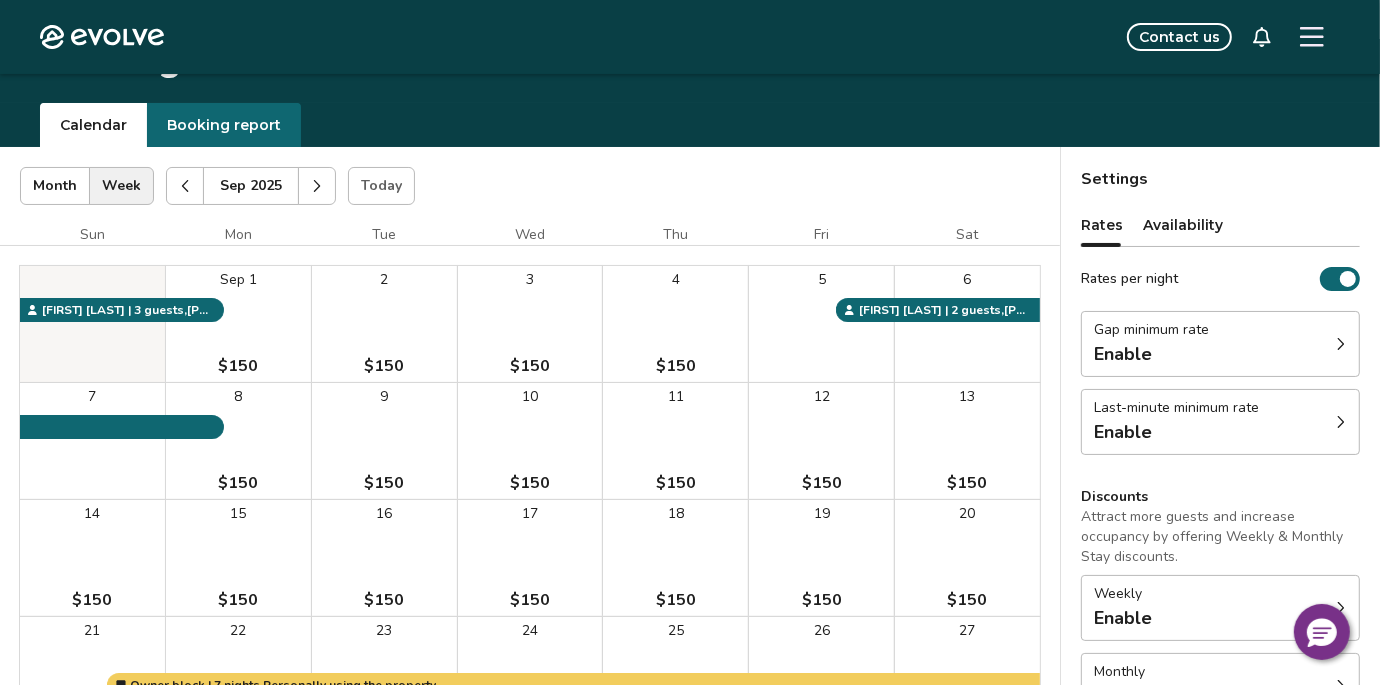 click on "16 $150" at bounding box center (384, 558) 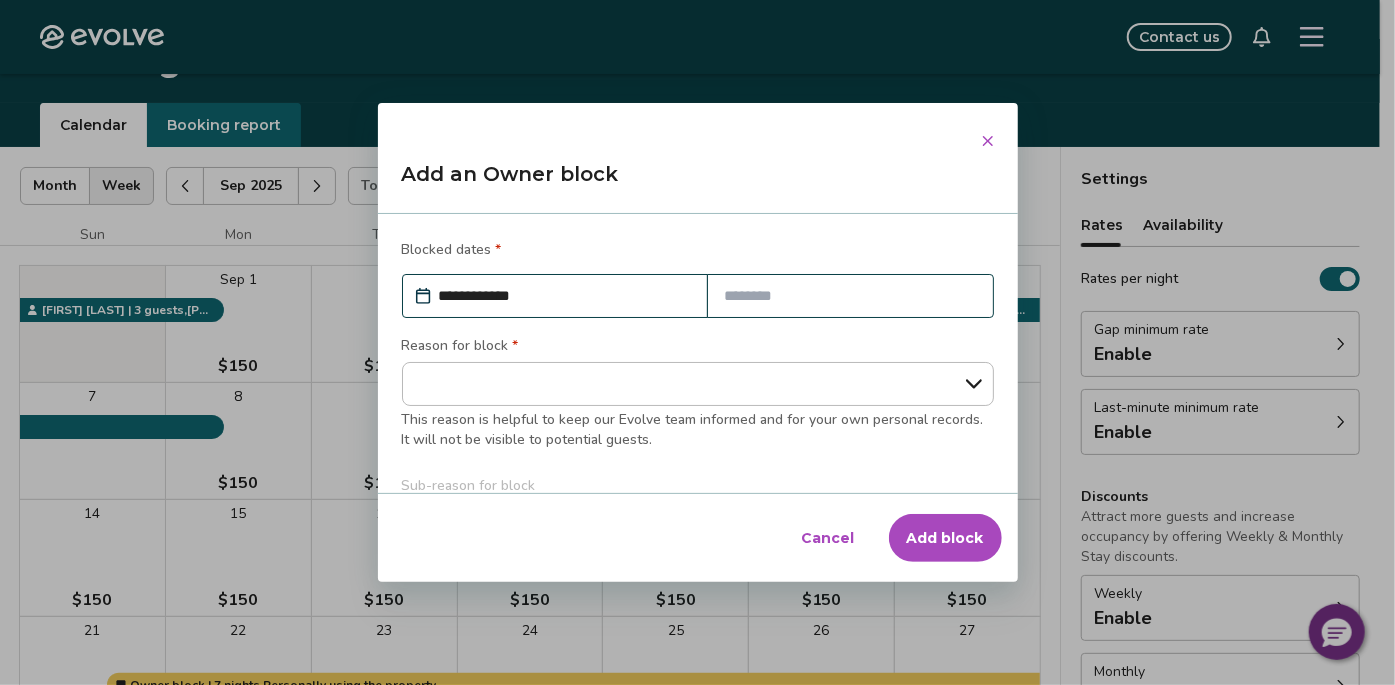 click at bounding box center (850, 296) 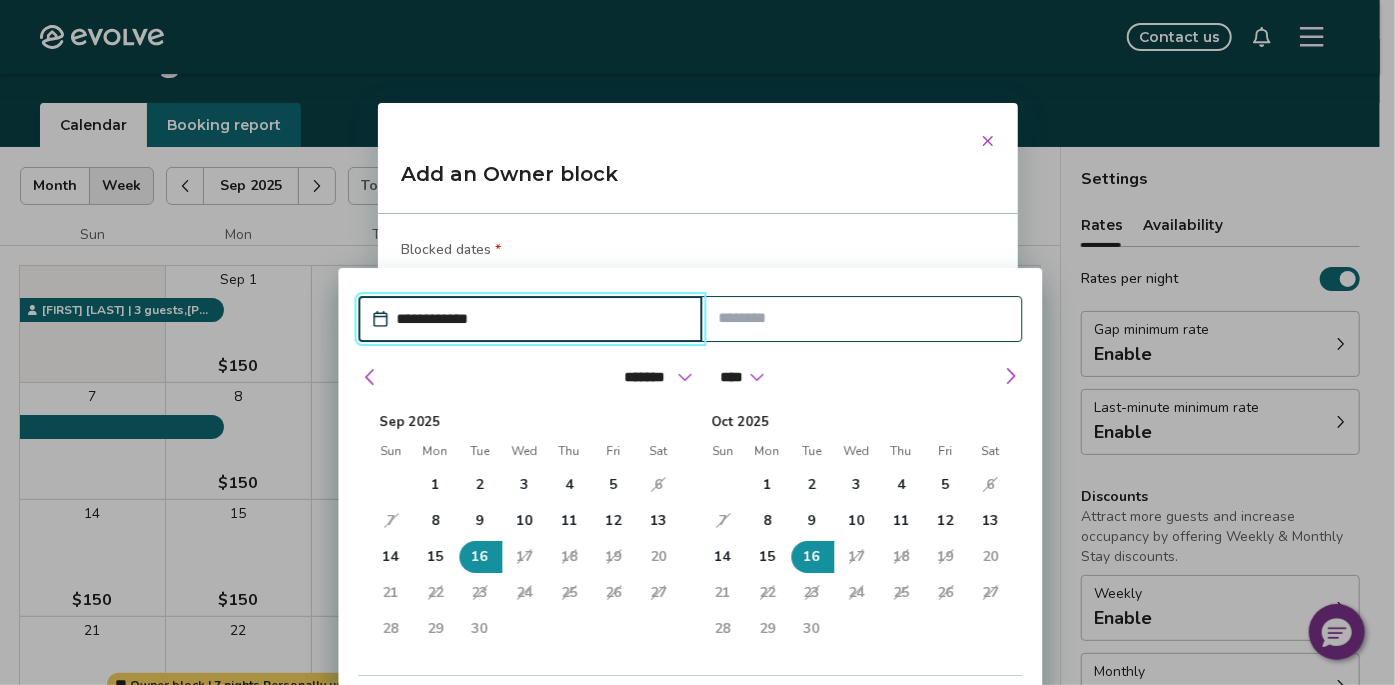 click on "18" at bounding box center [568, 557] 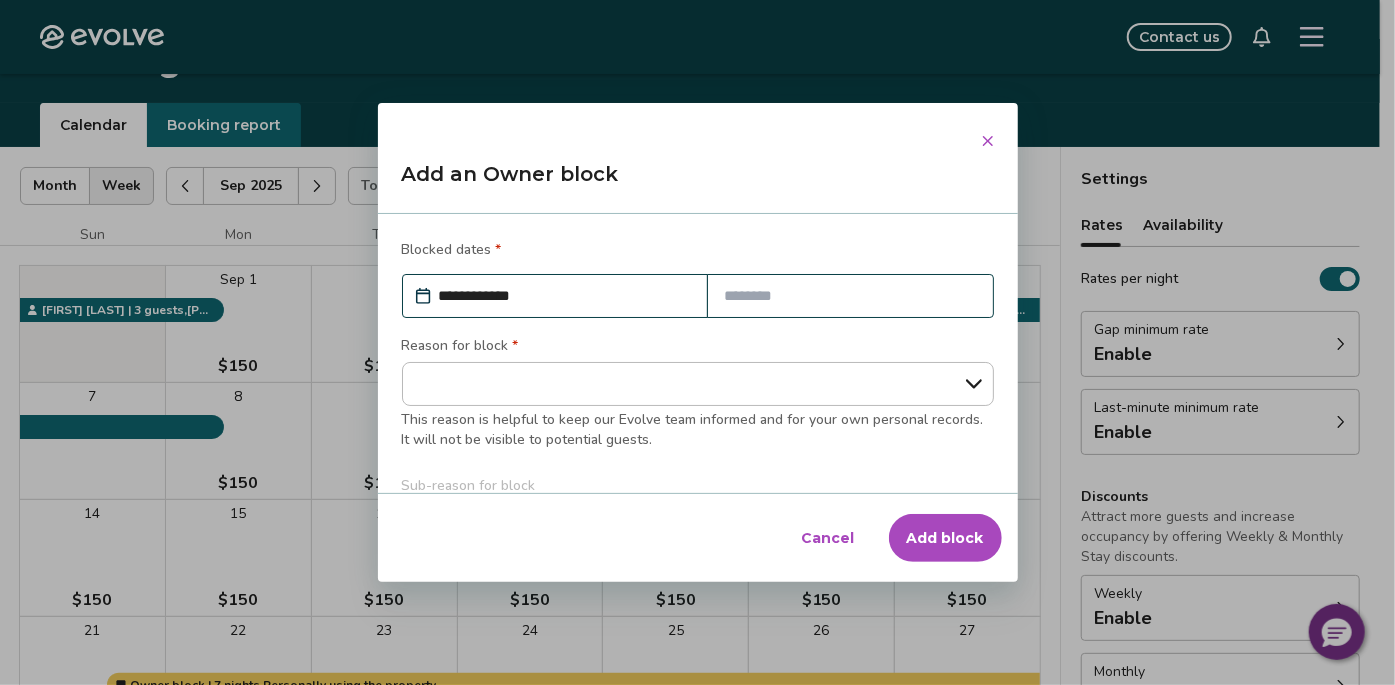 click 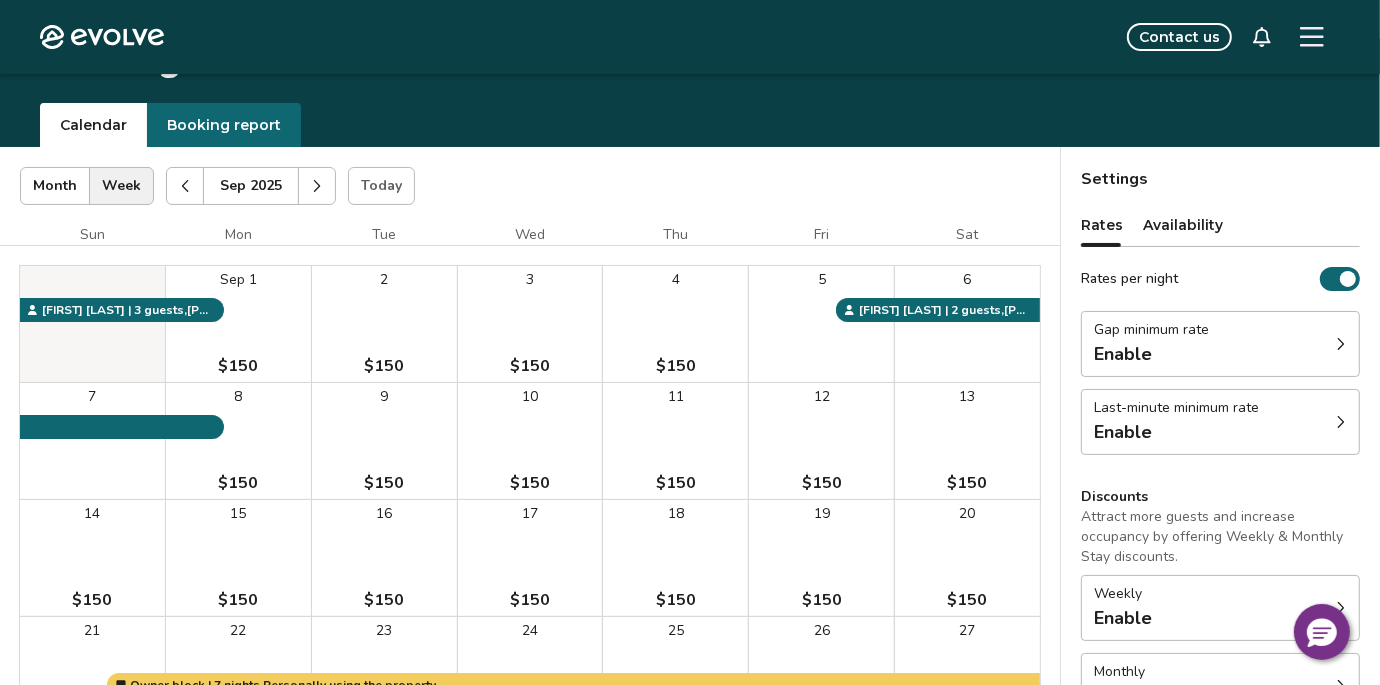 click on "Booking report" at bounding box center (224, 125) 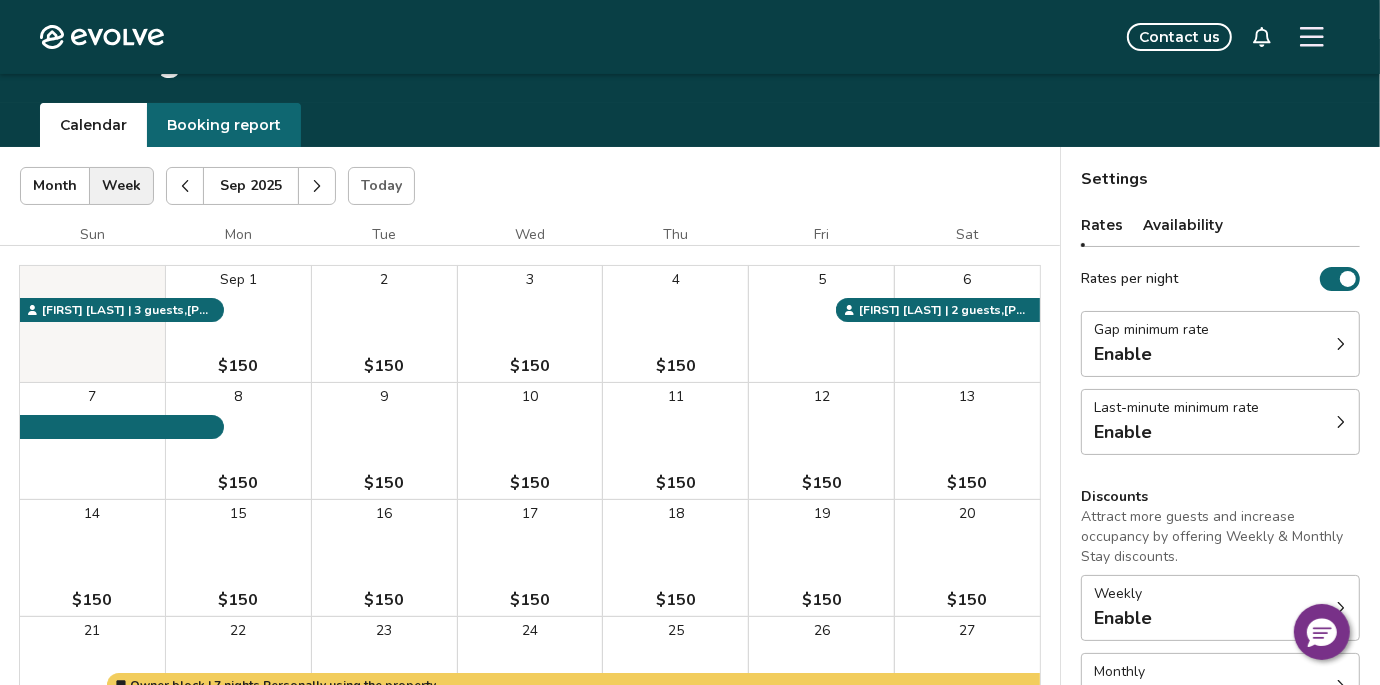 click on "Calendar" at bounding box center (93, 125) 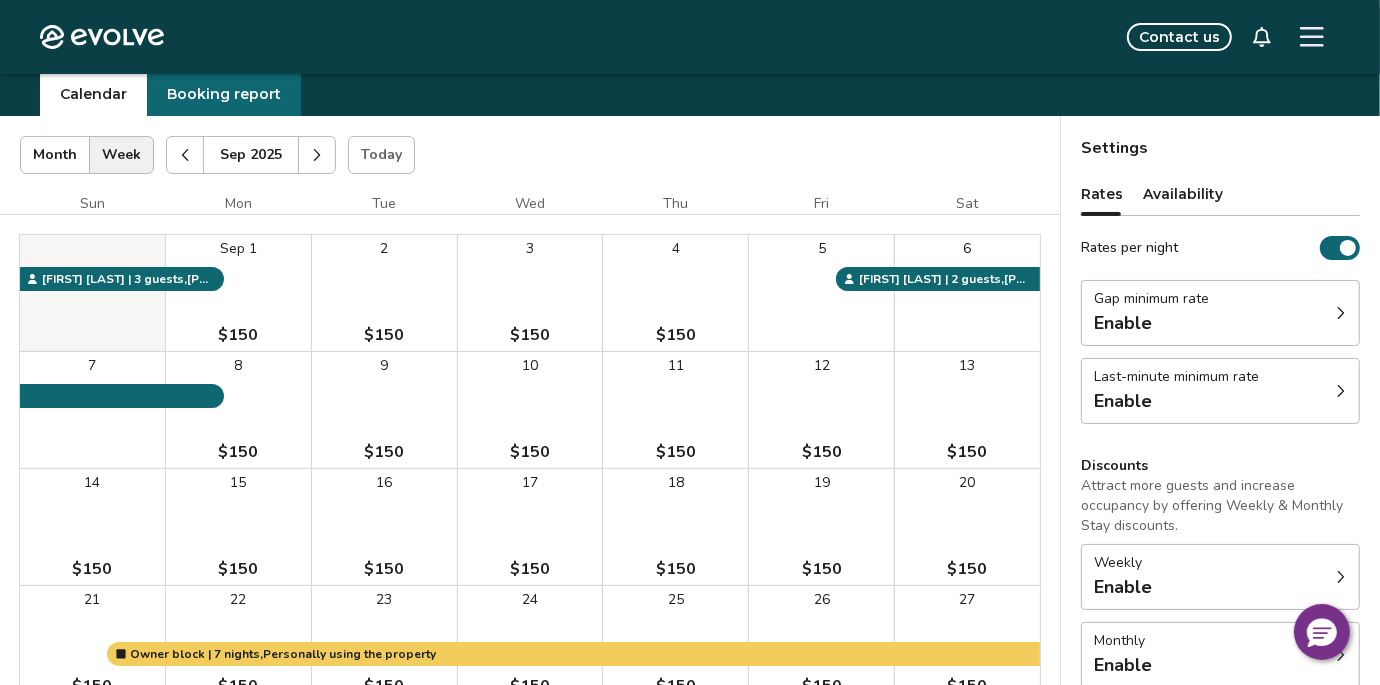 scroll, scrollTop: 58, scrollLeft: 0, axis: vertical 